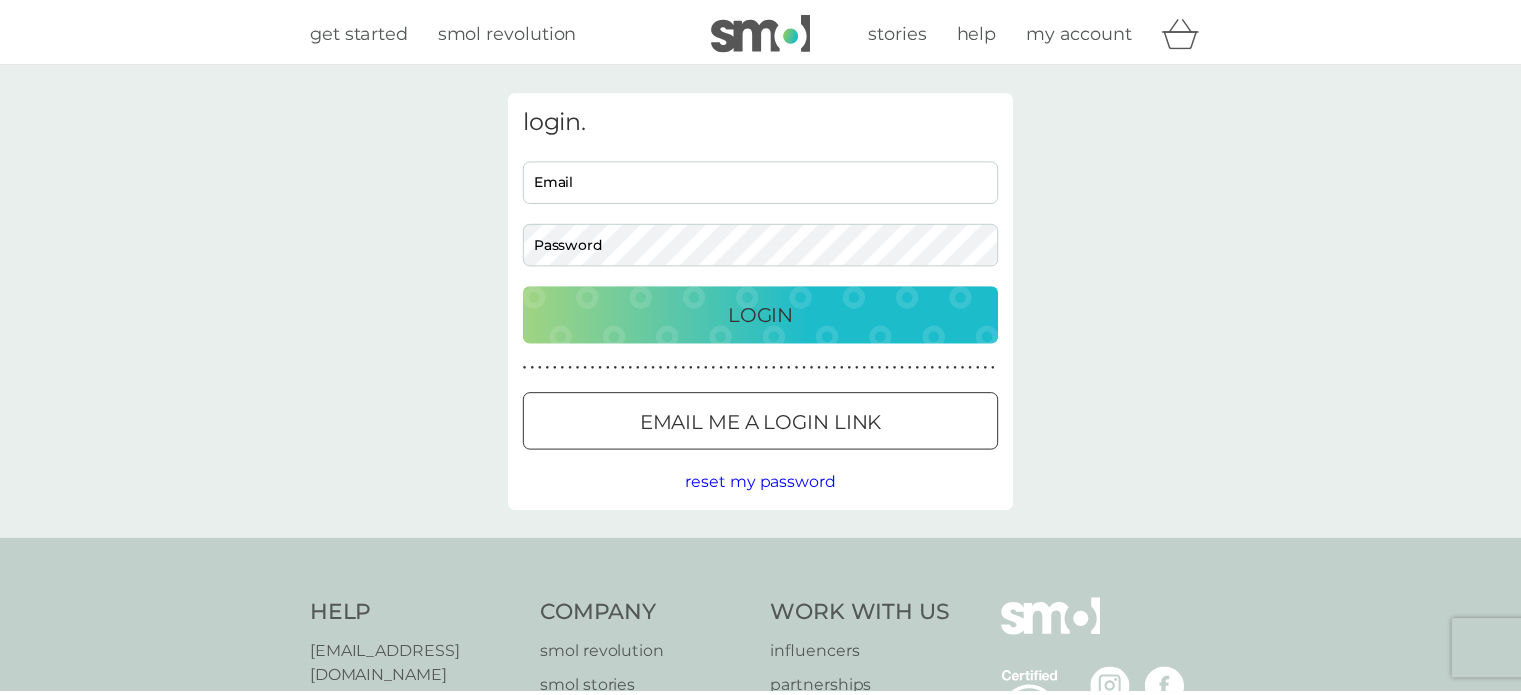 scroll, scrollTop: 0, scrollLeft: 0, axis: both 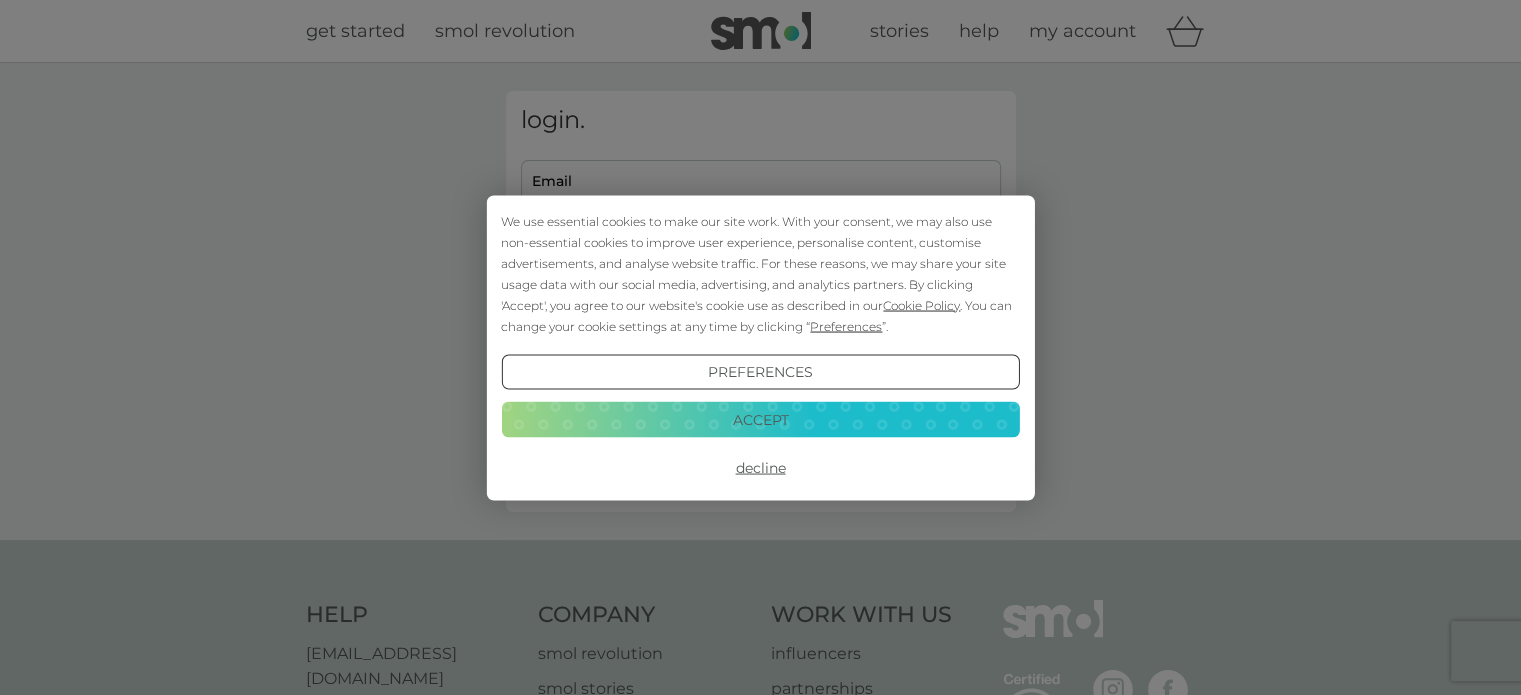 type on "sarah@themcgraths.co.uk" 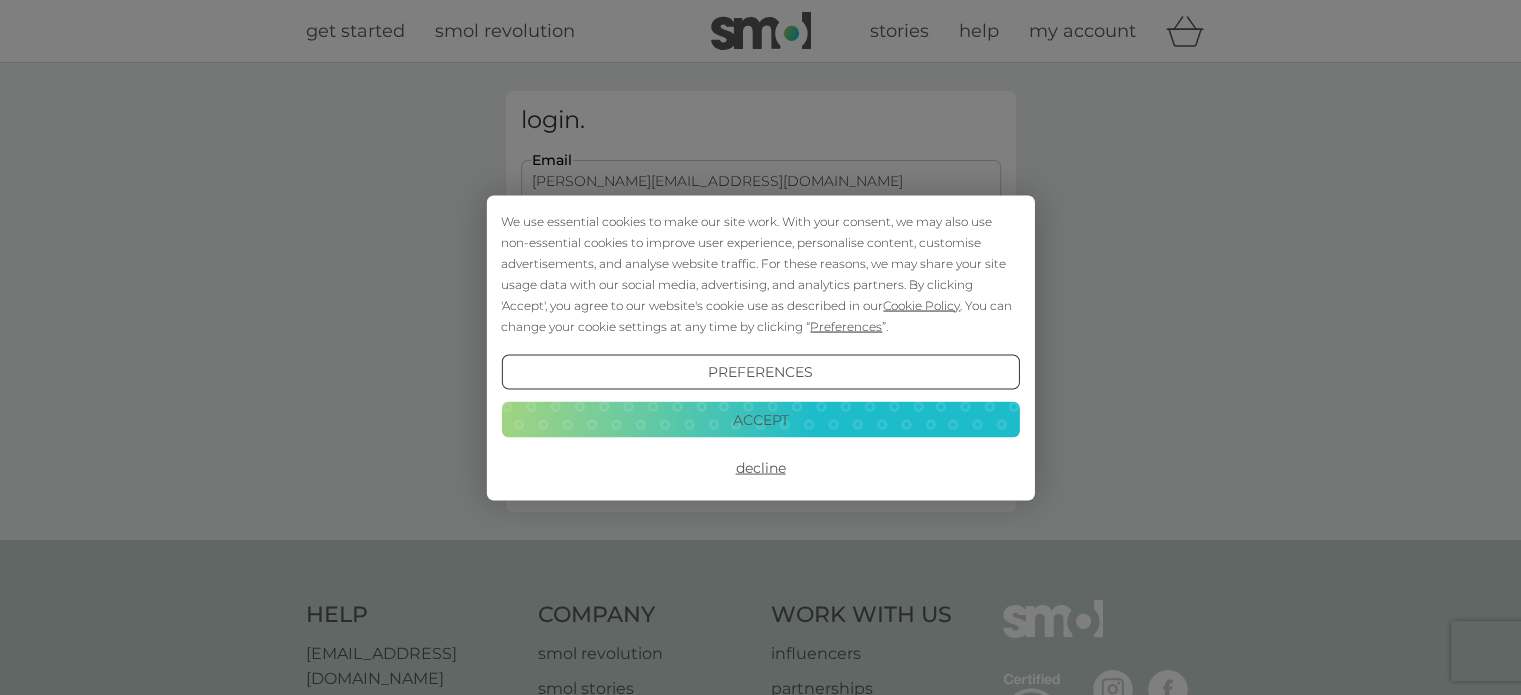 click on "Accept" at bounding box center [760, 420] 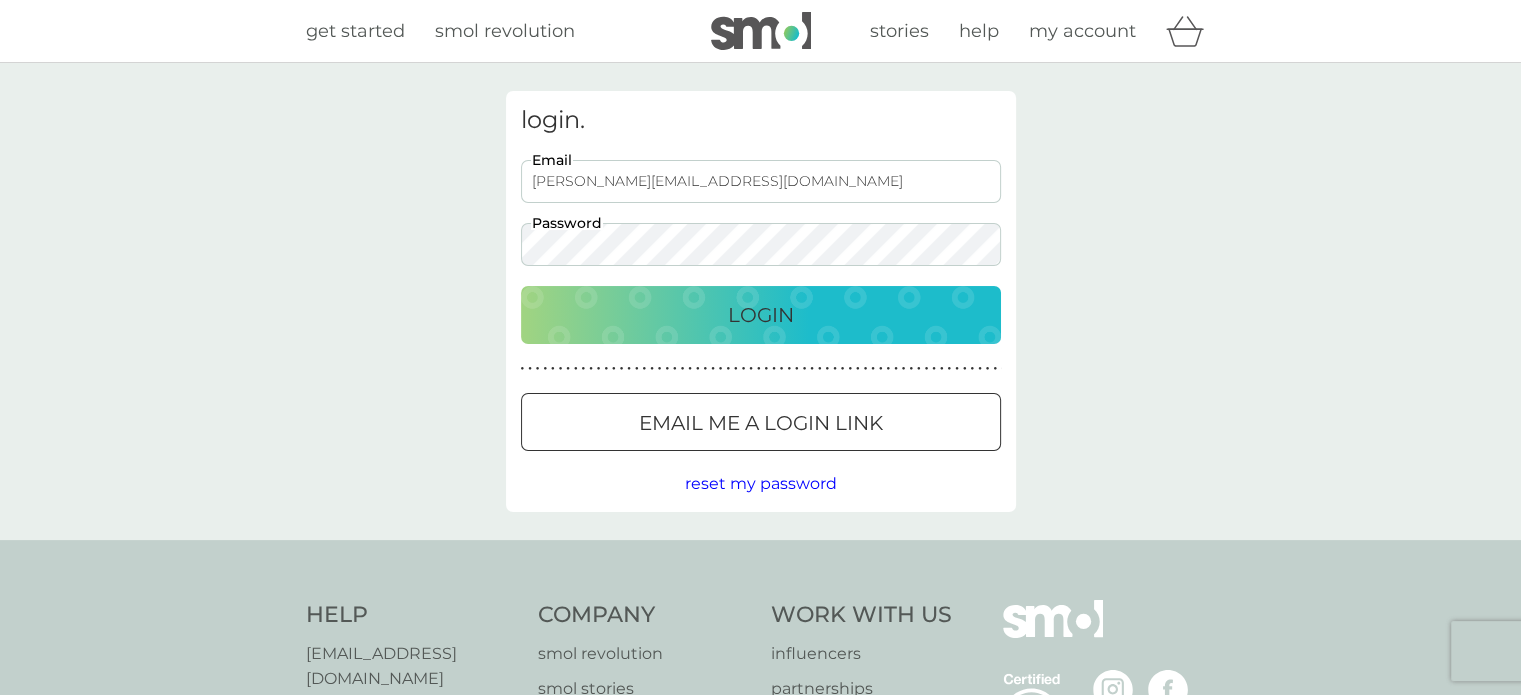 click on "Login" at bounding box center (761, 315) 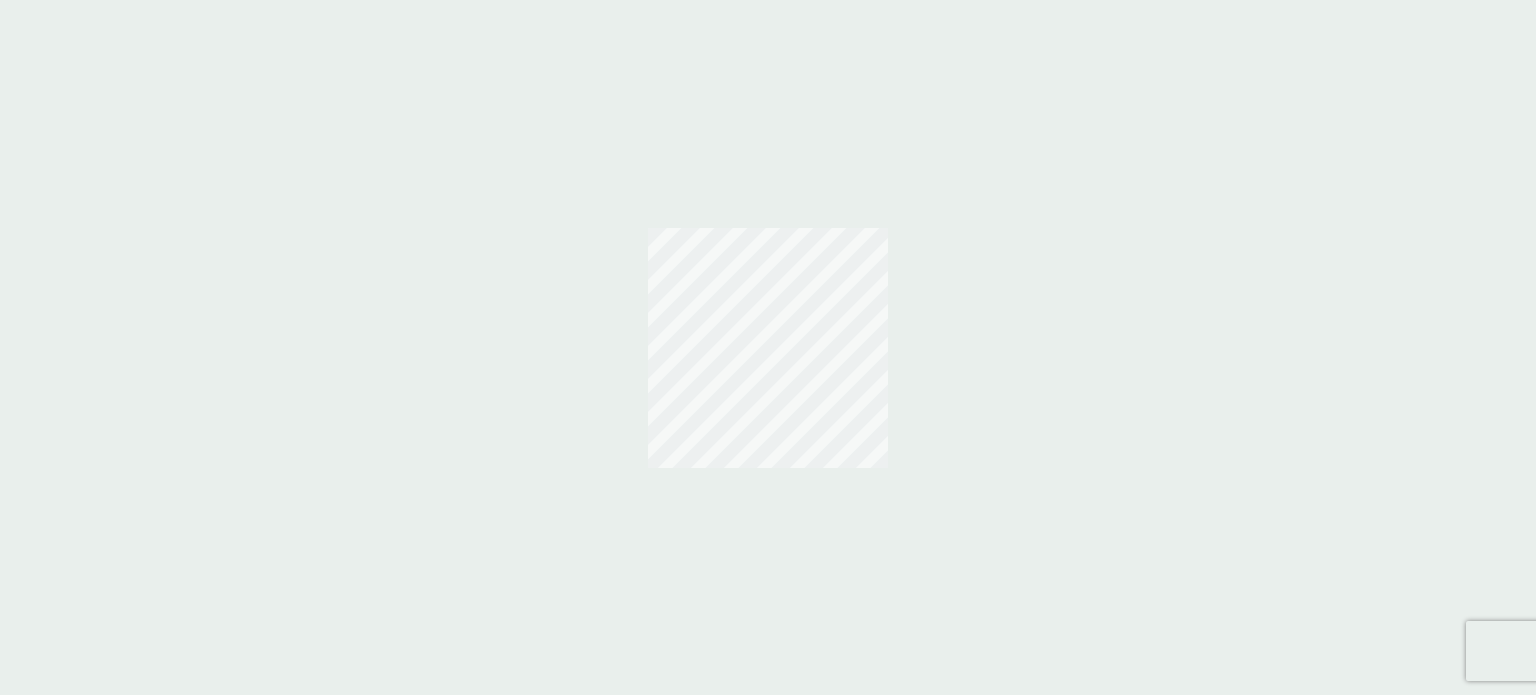 scroll, scrollTop: 0, scrollLeft: 0, axis: both 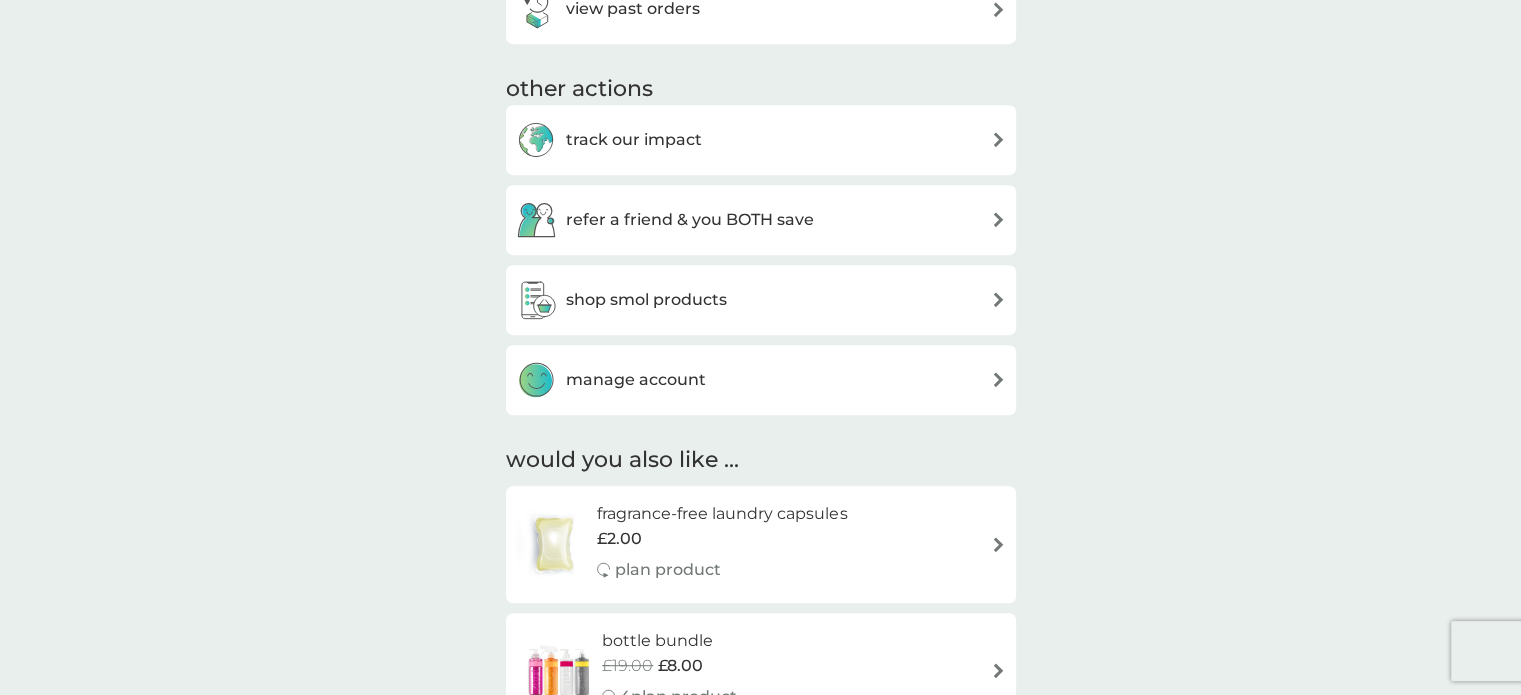 click on "shop smol products" at bounding box center (646, 300) 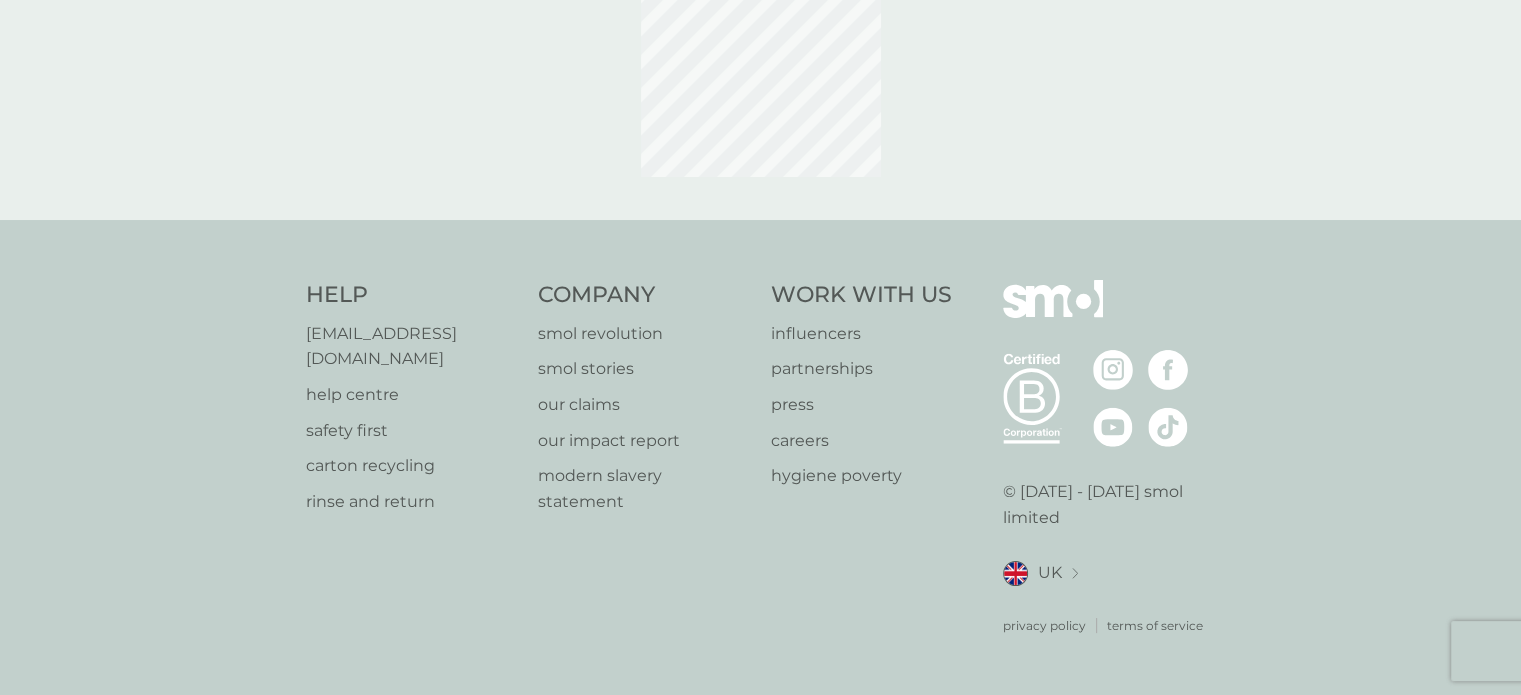 scroll, scrollTop: 0, scrollLeft: 0, axis: both 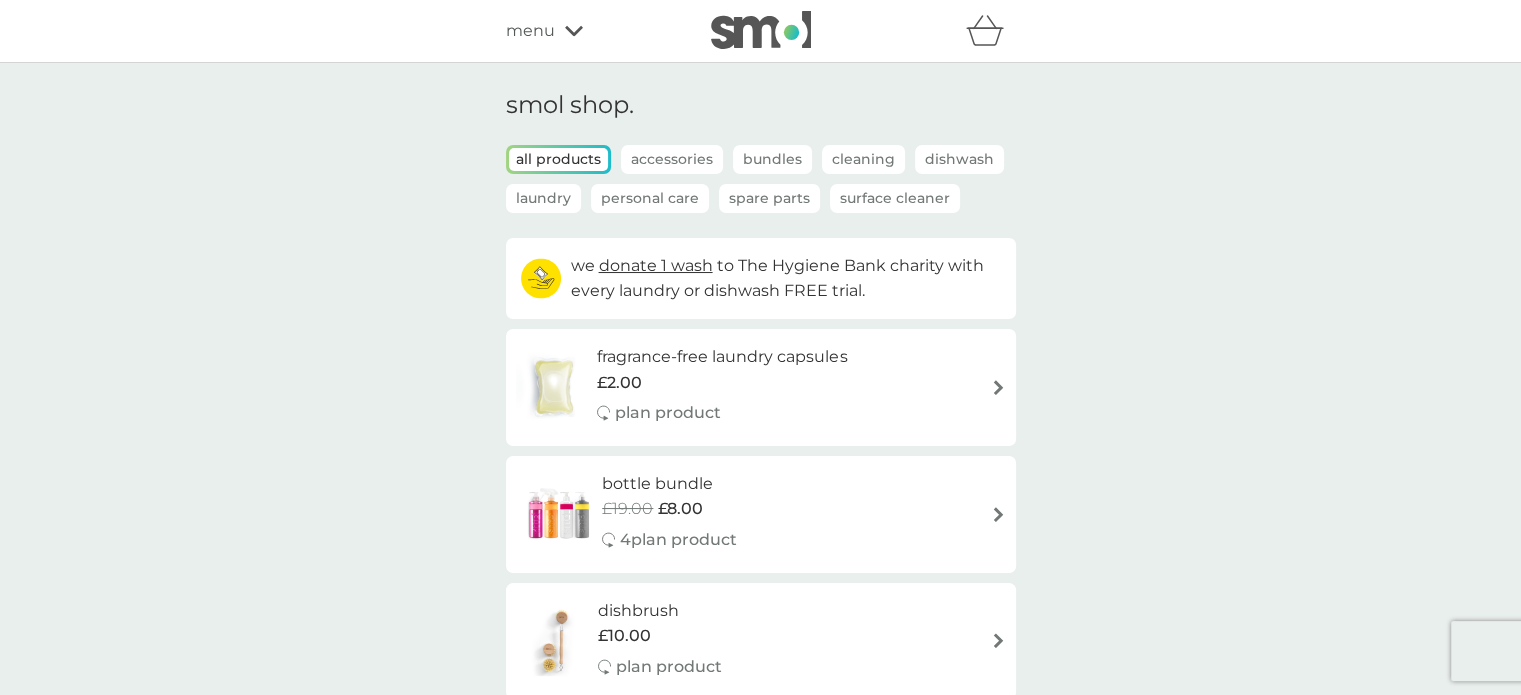 click on "Accessories" at bounding box center (672, 159) 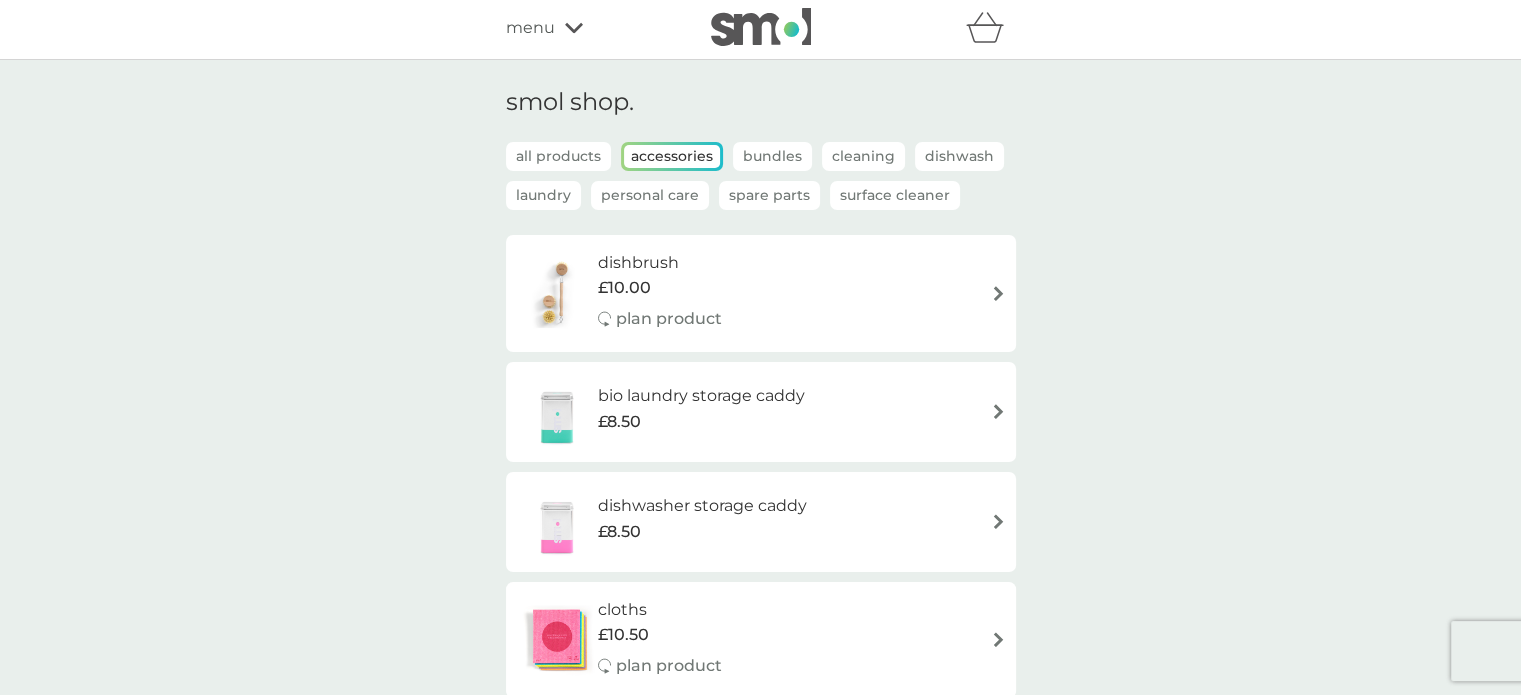 scroll, scrollTop: 2, scrollLeft: 0, axis: vertical 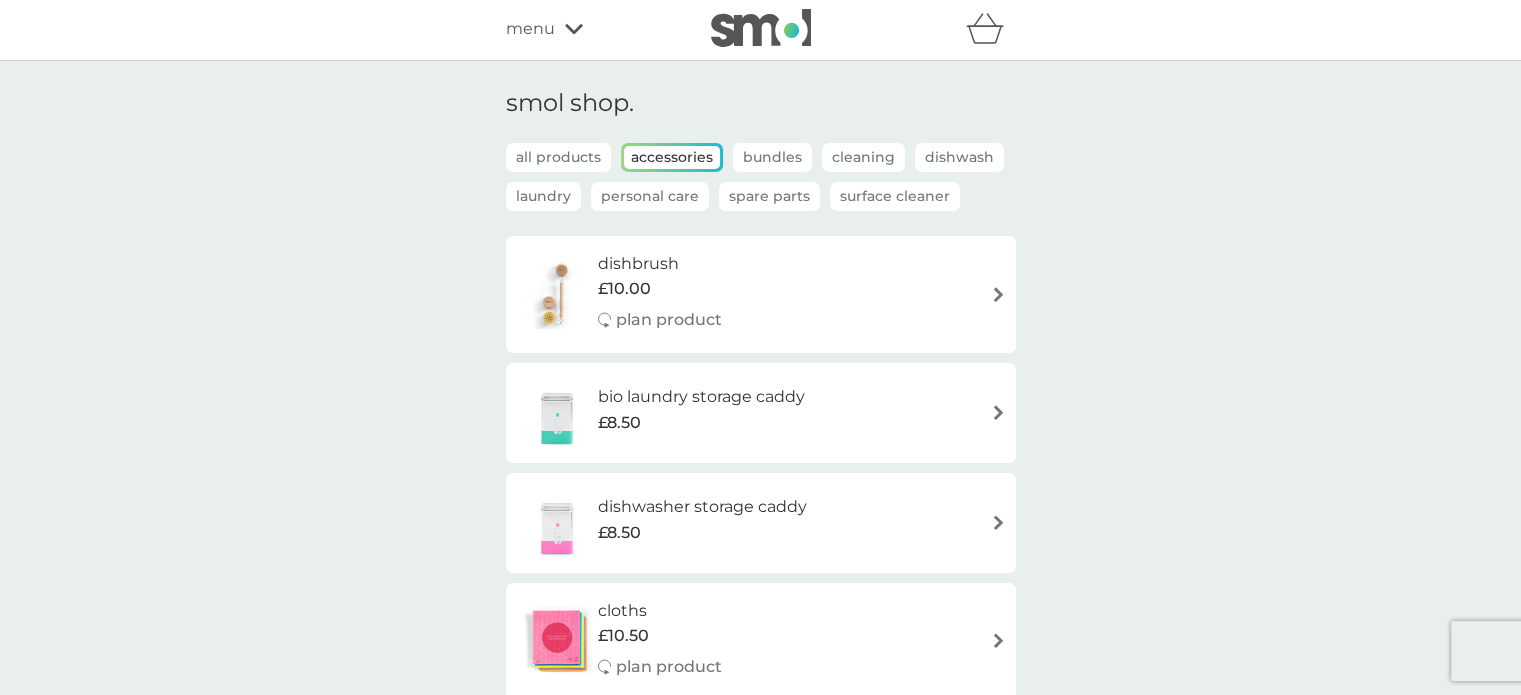 click on "Laundry" at bounding box center [543, 196] 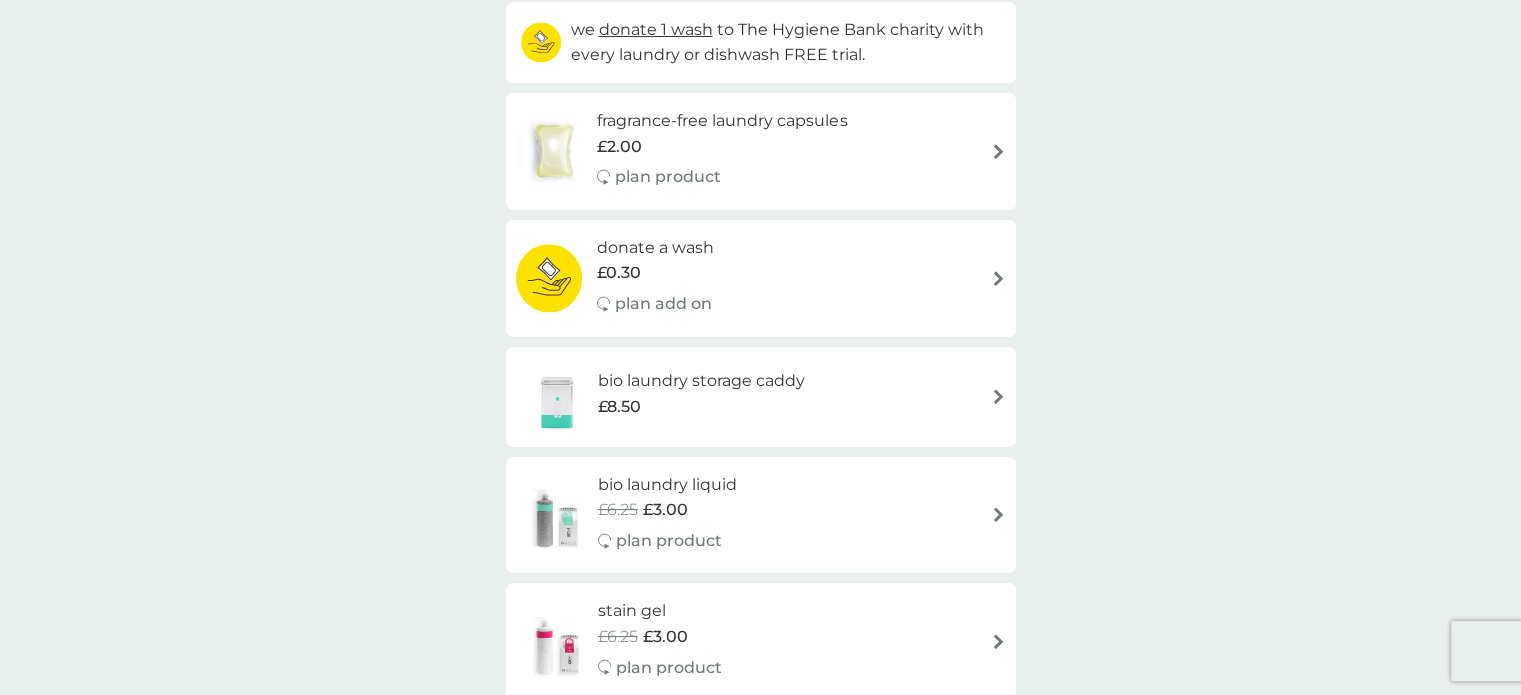 scroll, scrollTop: 0, scrollLeft: 0, axis: both 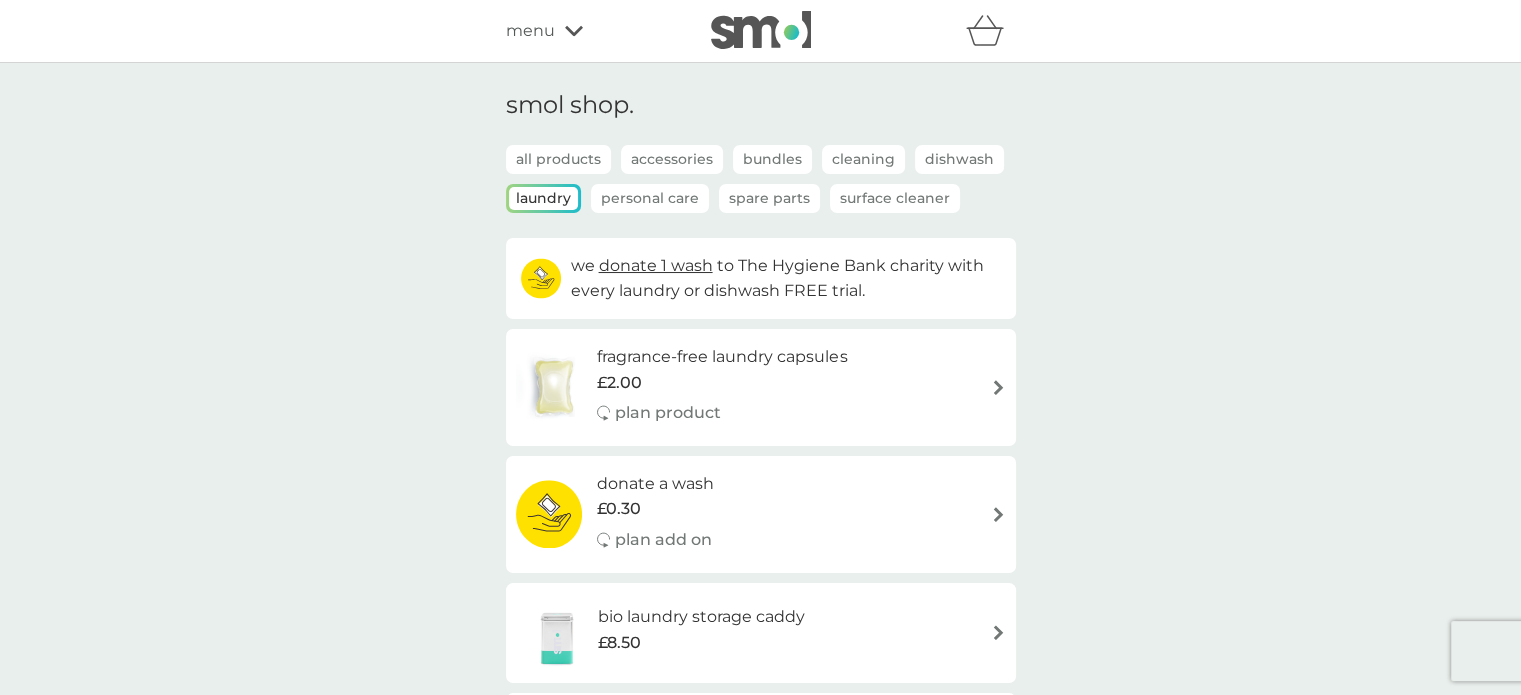click 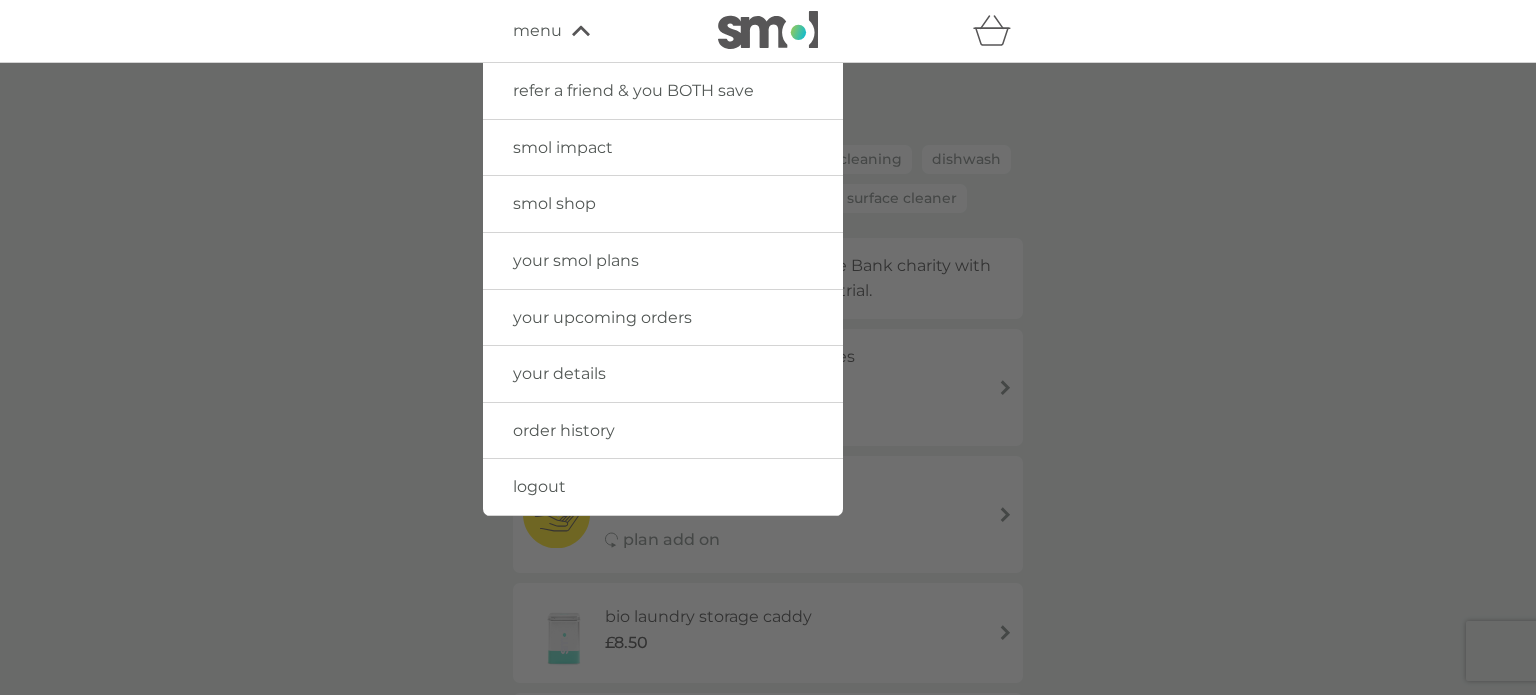 click on "menu" at bounding box center (537, 31) 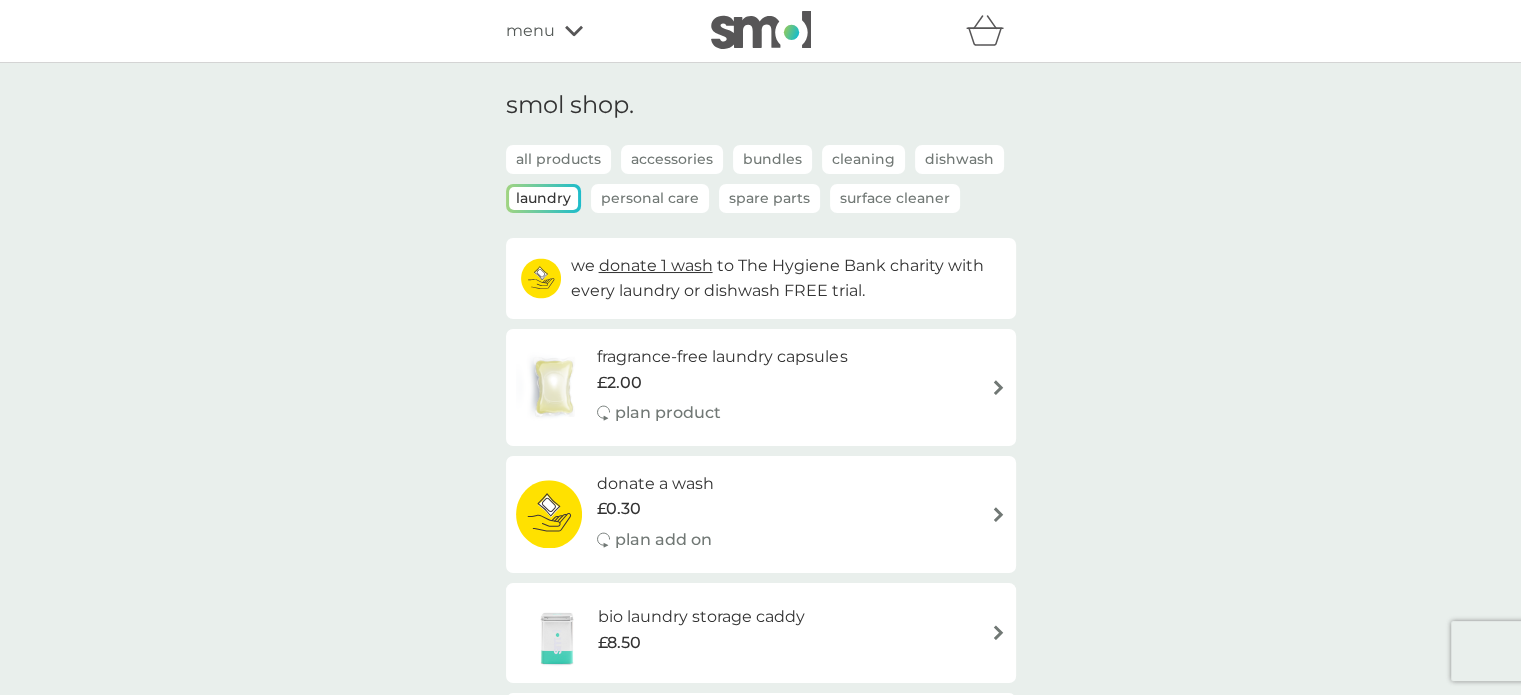 click on "Spare Parts" at bounding box center (769, 198) 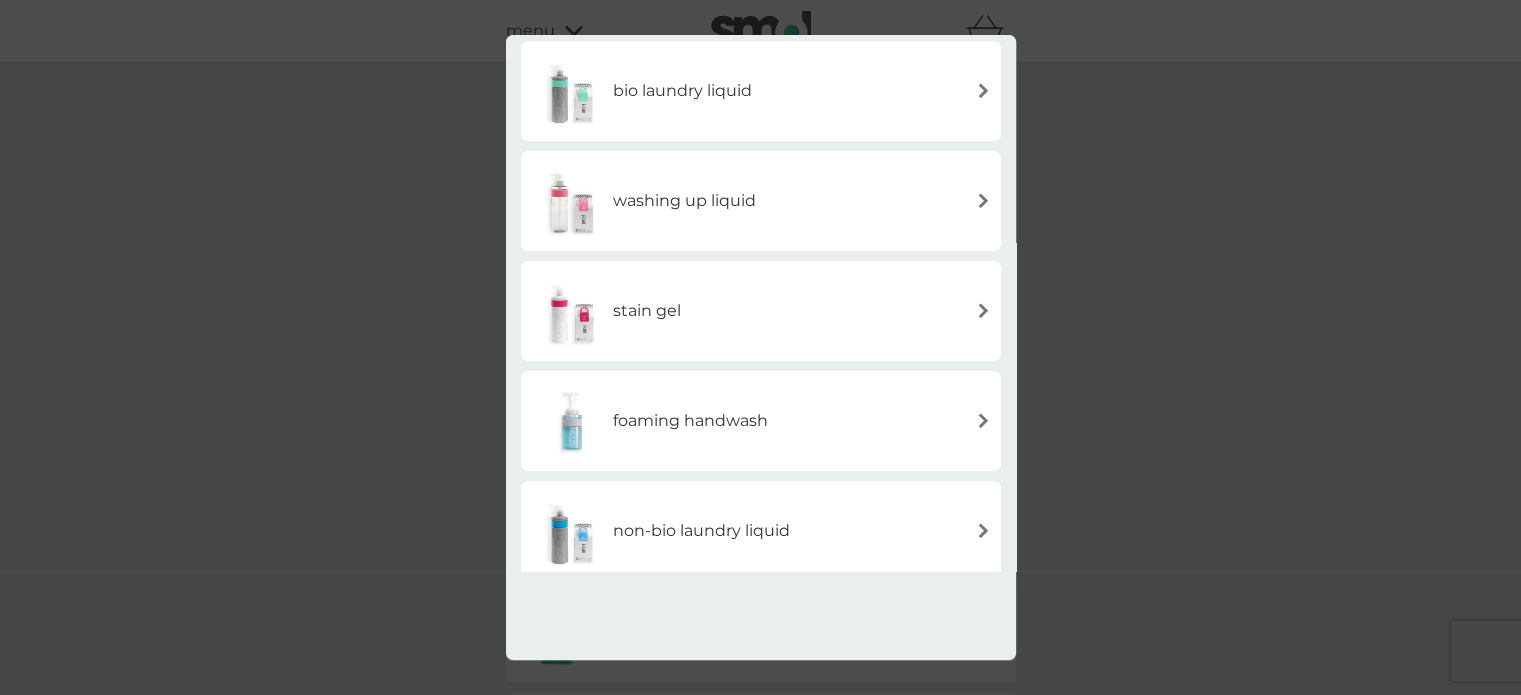 scroll, scrollTop: 574, scrollLeft: 0, axis: vertical 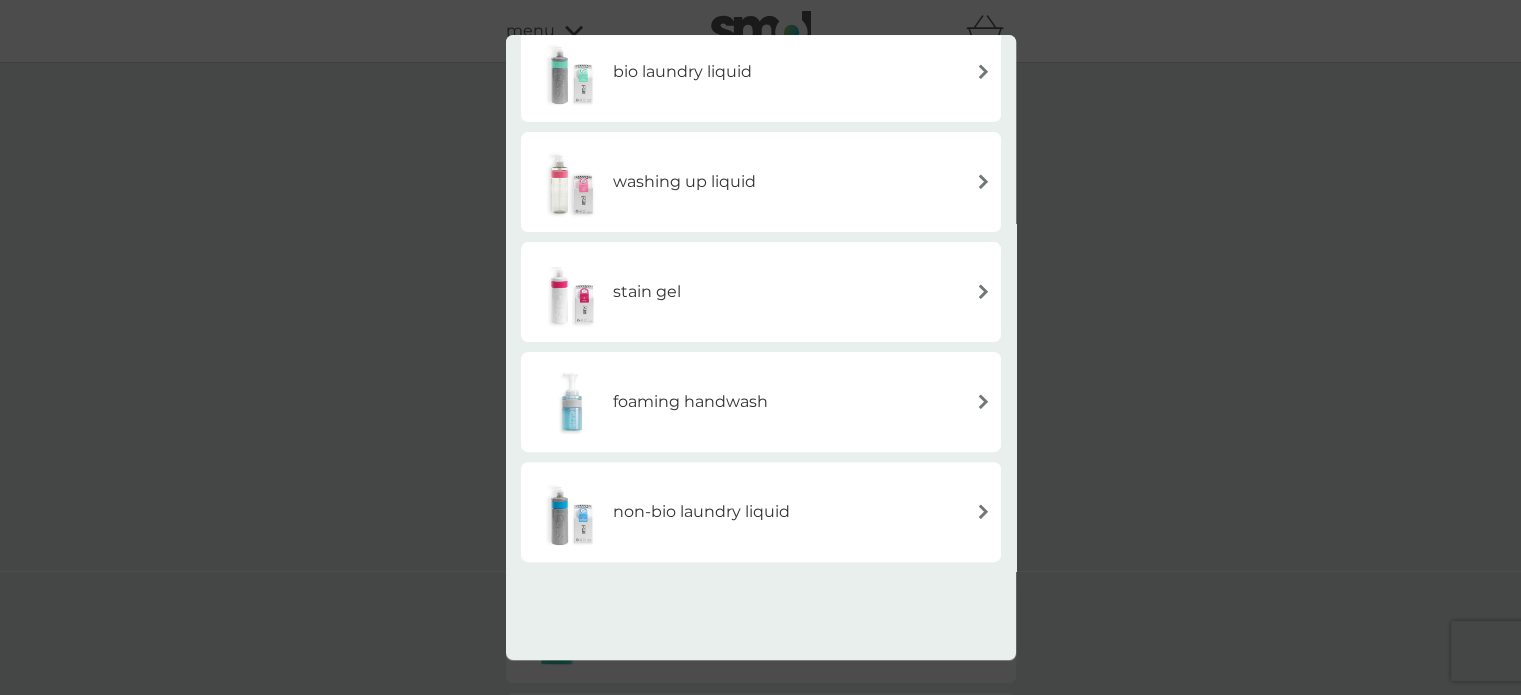 click on "non-bio laundry liquid" at bounding box center (761, 512) 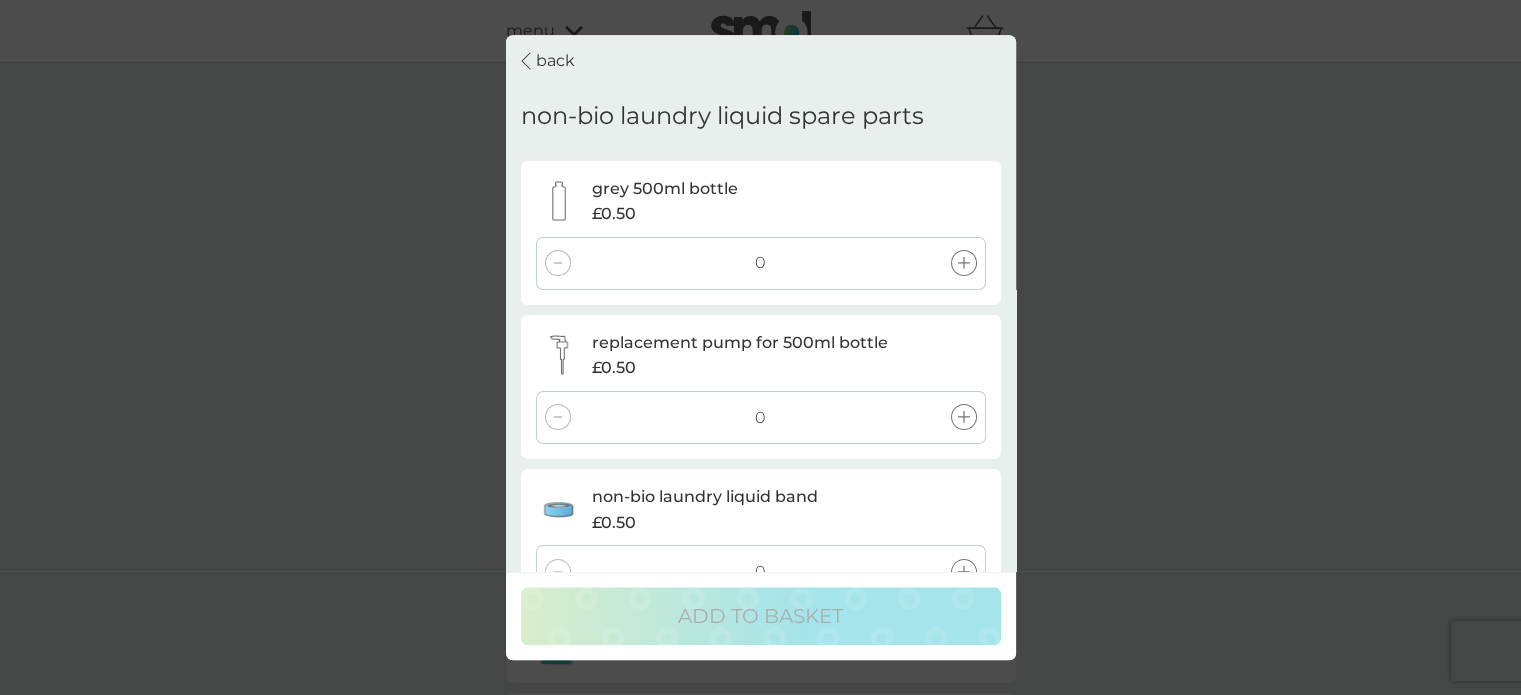 click 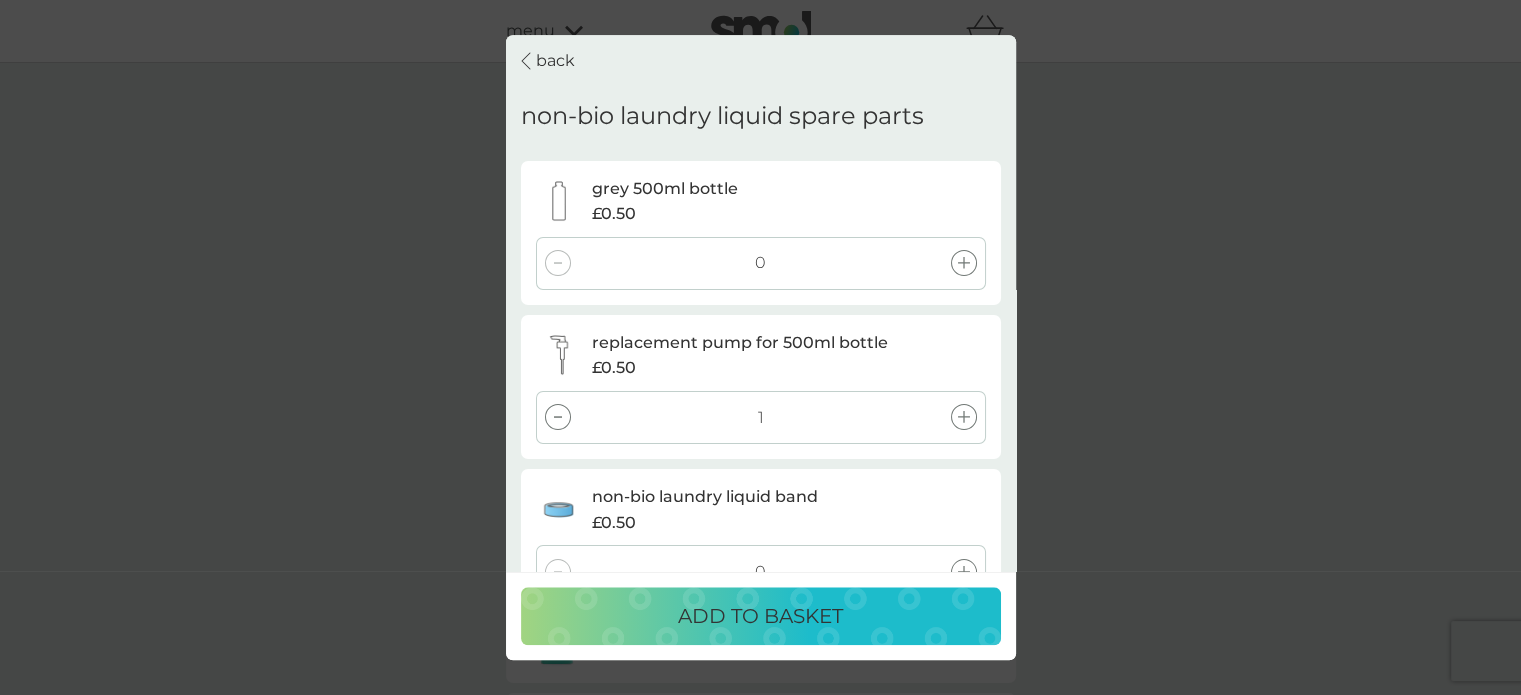 scroll, scrollTop: 56, scrollLeft: 0, axis: vertical 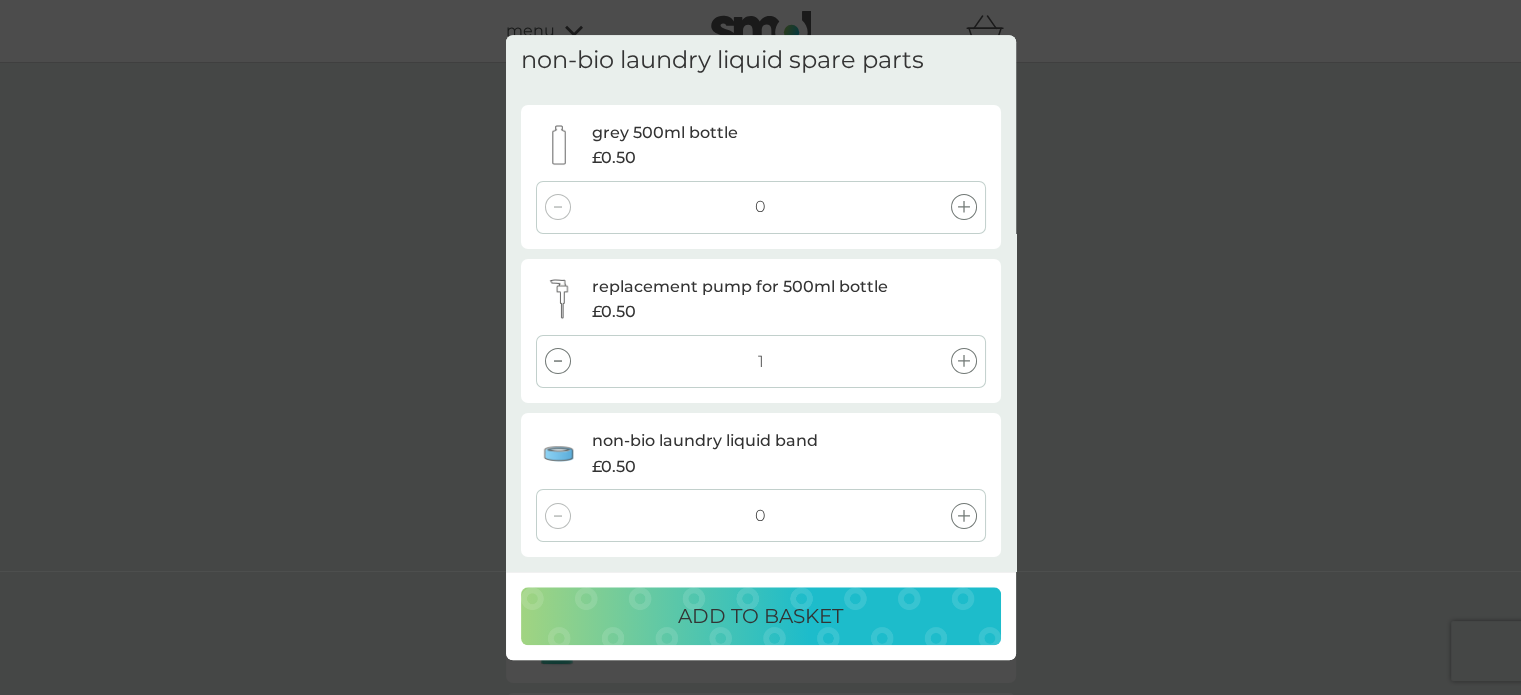 click on "ADD TO BASKET" at bounding box center (760, 616) 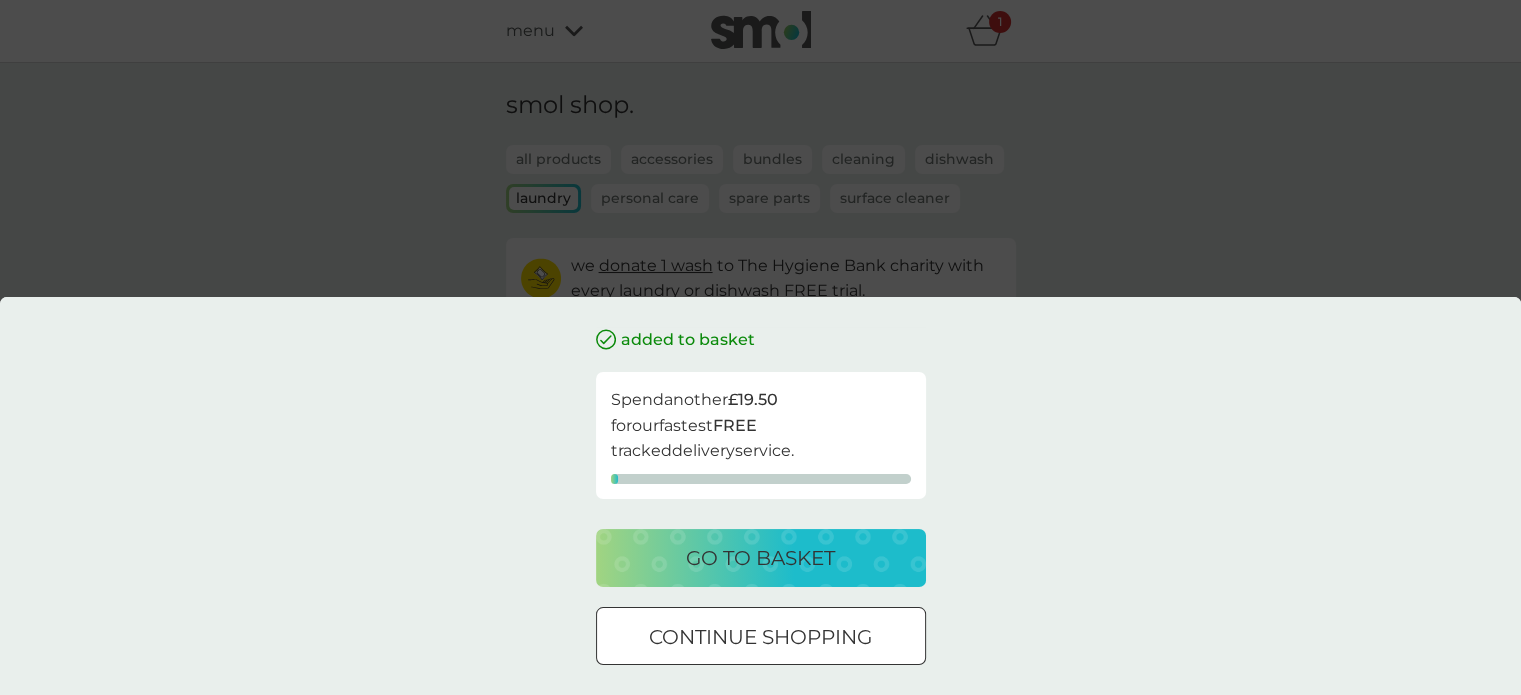 click on "go to basket" at bounding box center [760, 558] 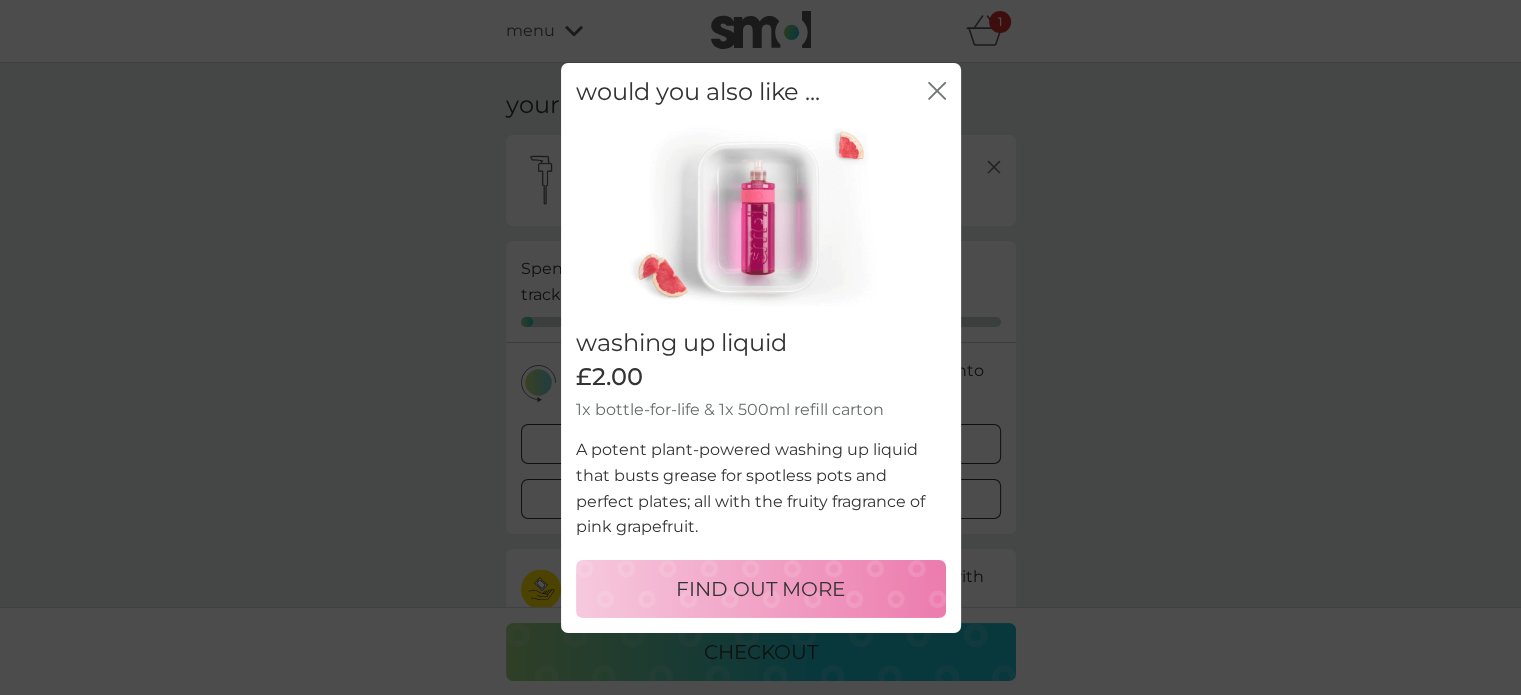 click on "close" 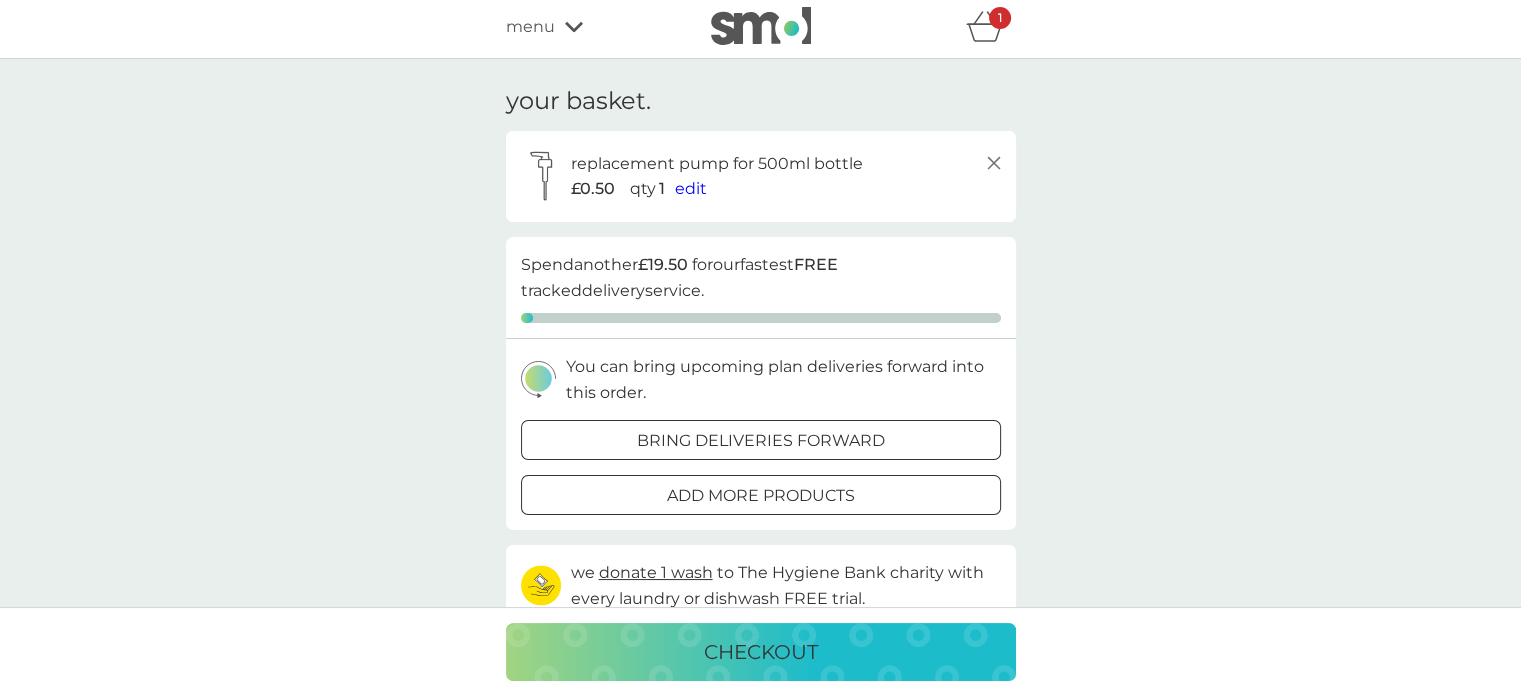 scroll, scrollTop: 0, scrollLeft: 0, axis: both 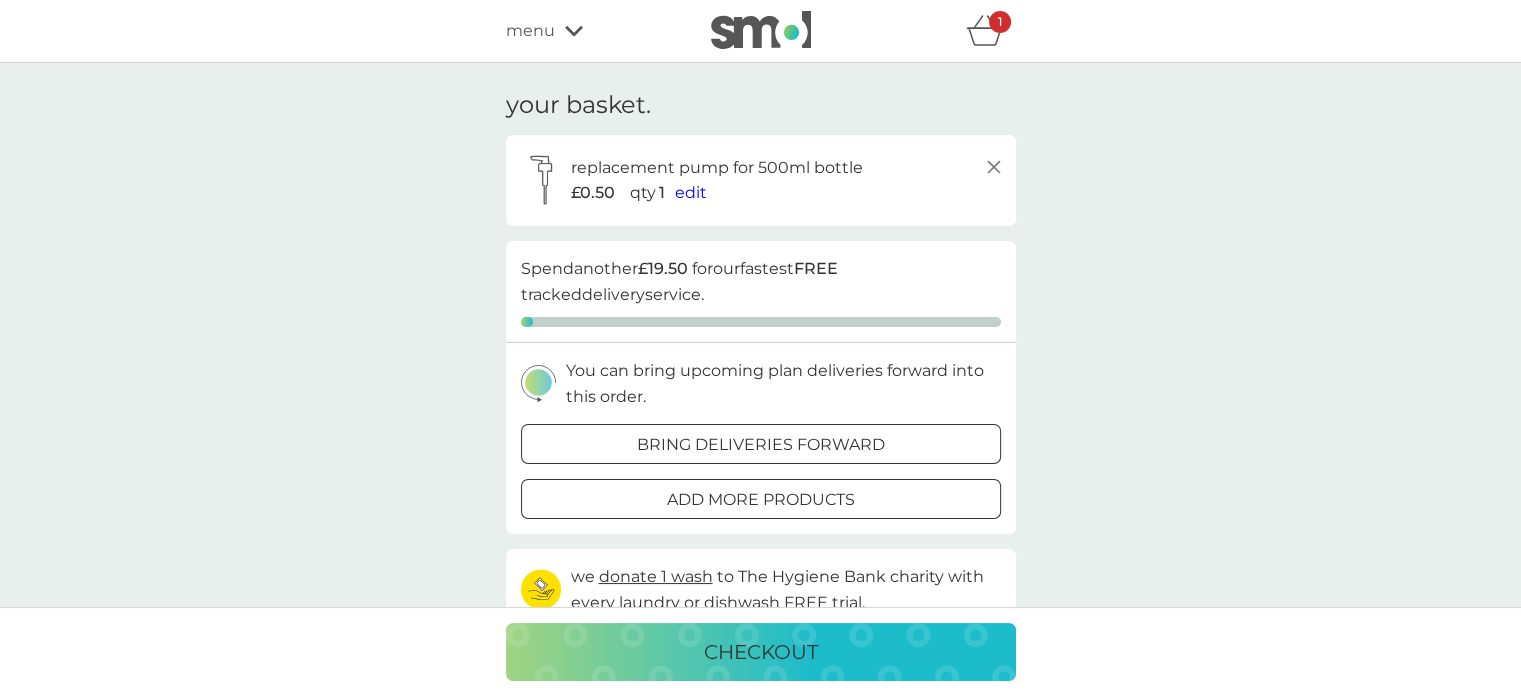 click on "bring deliveries forward" at bounding box center [761, 445] 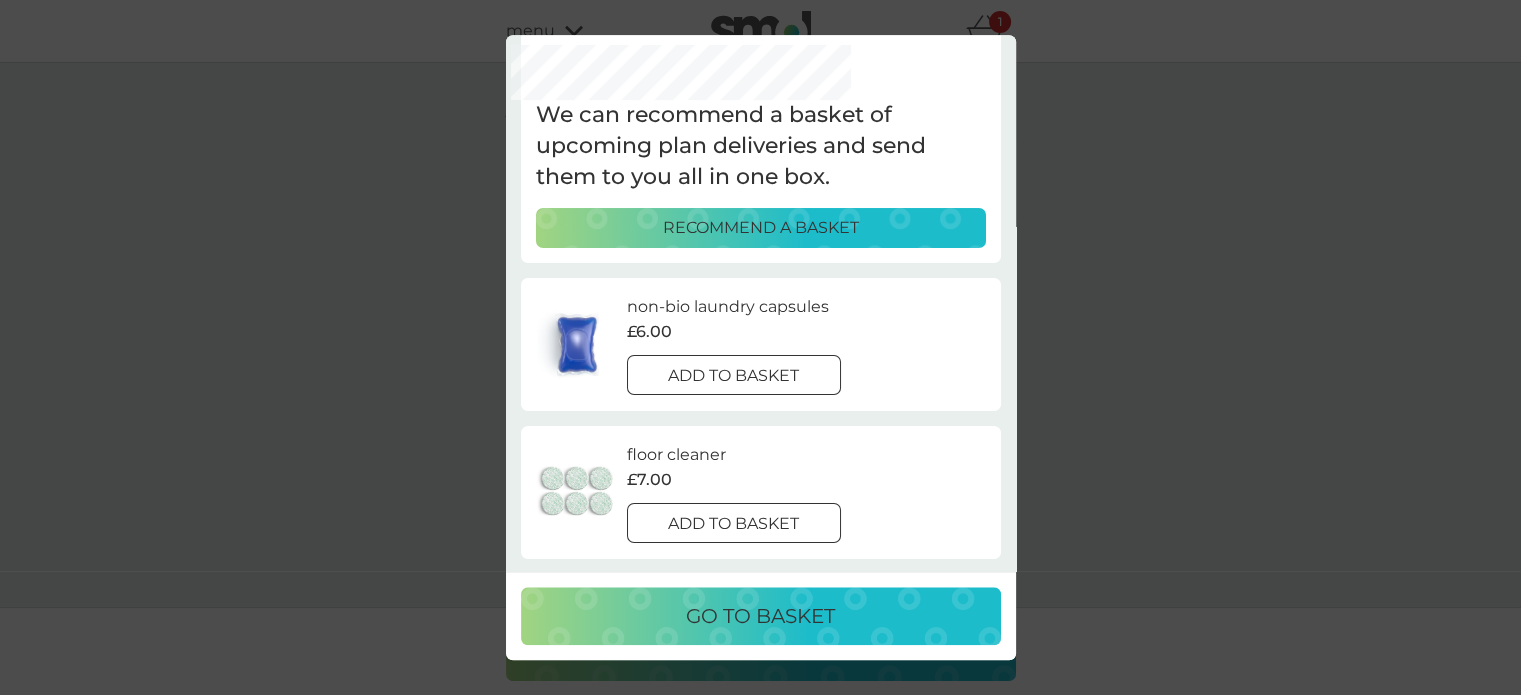 scroll, scrollTop: 64, scrollLeft: 0, axis: vertical 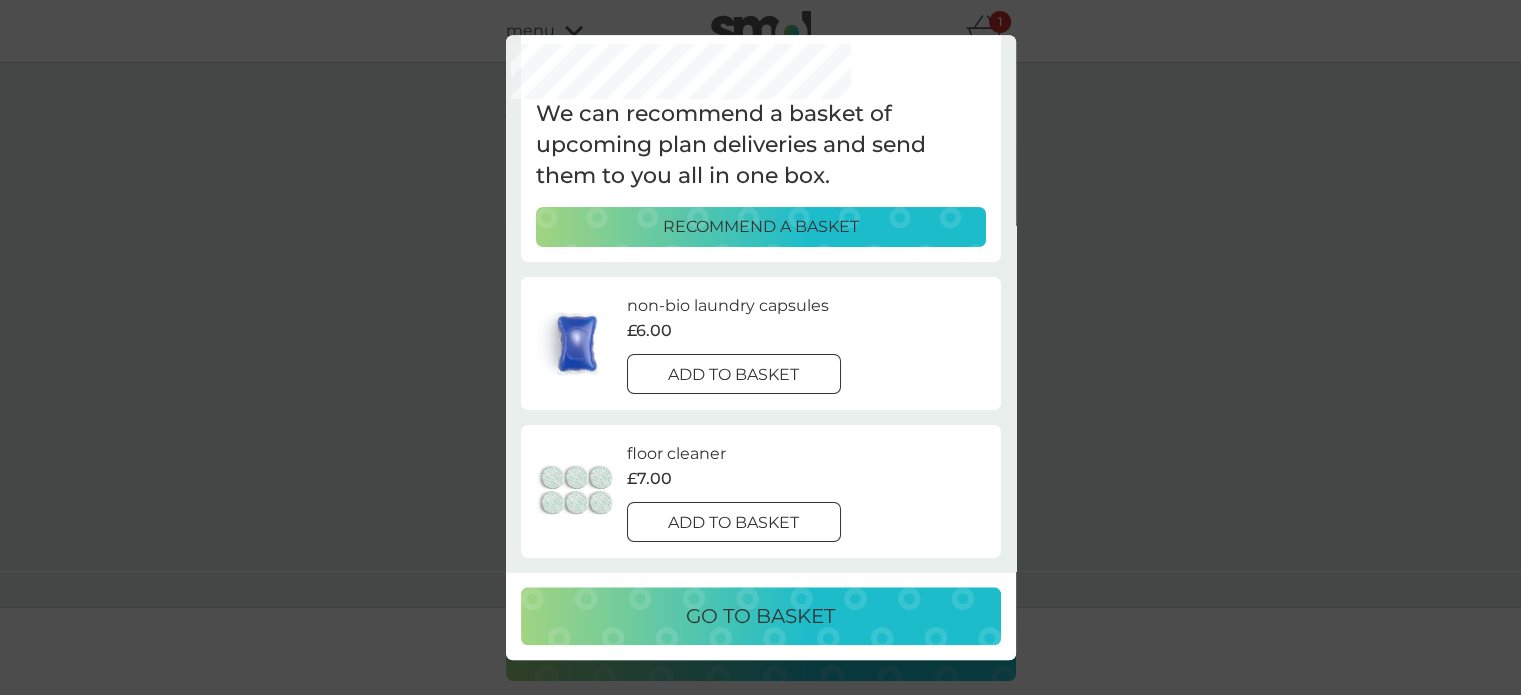 click on "add to basket" at bounding box center [733, 375] 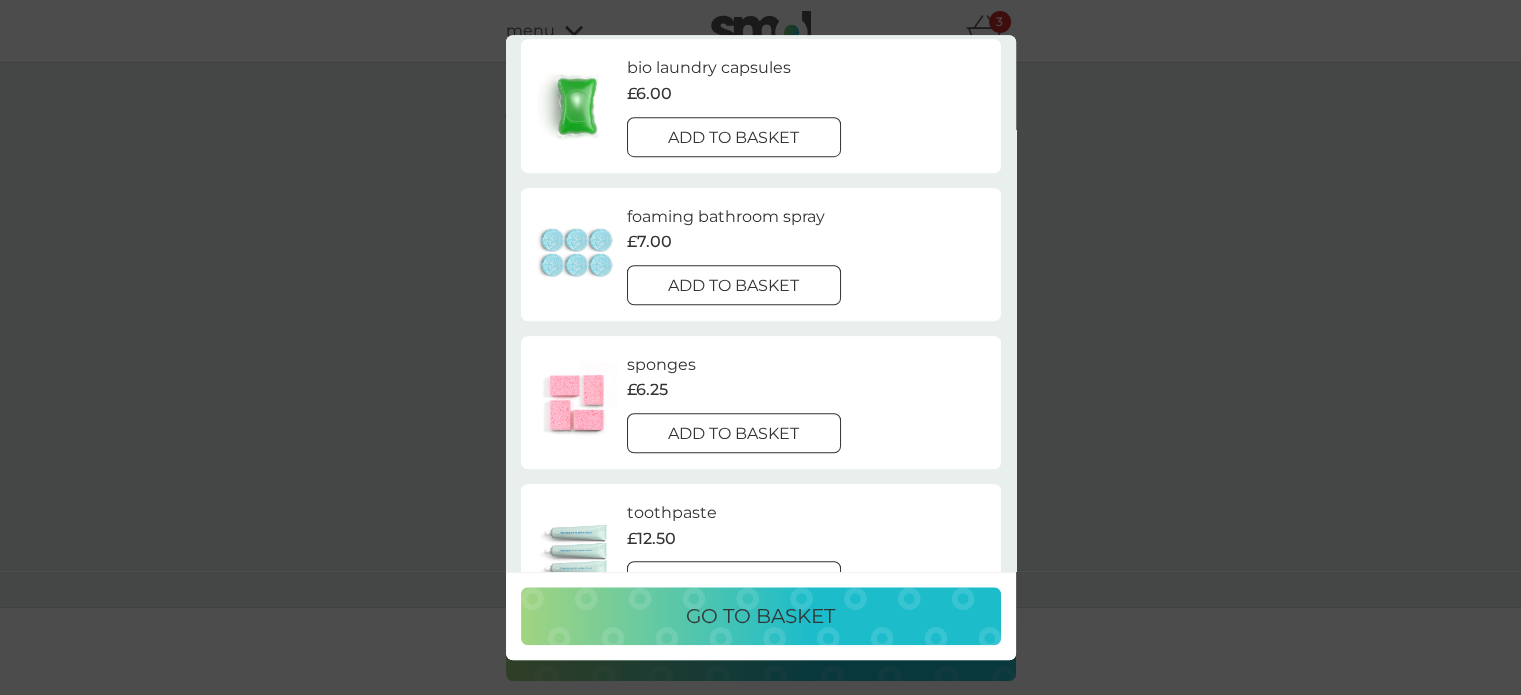 scroll, scrollTop: 1320, scrollLeft: 0, axis: vertical 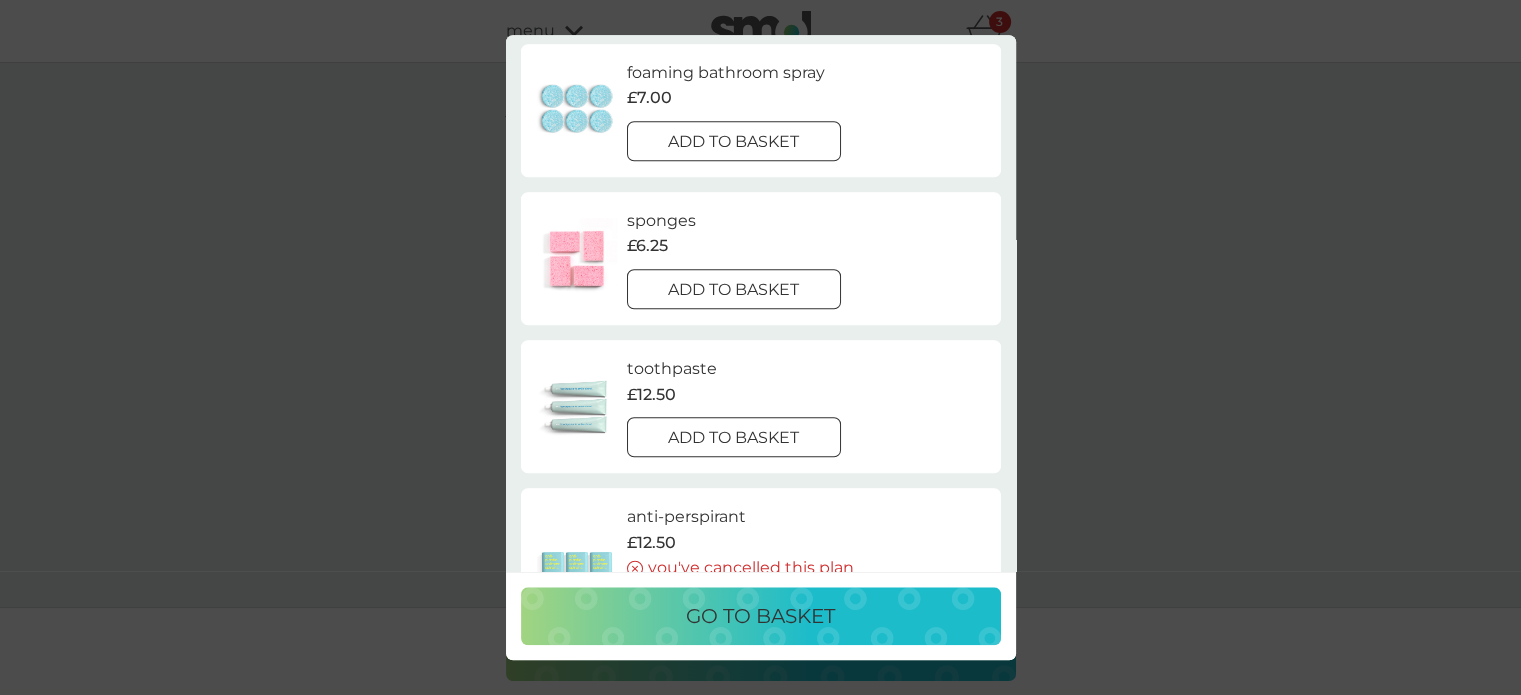 click on "go to basket" at bounding box center (760, 616) 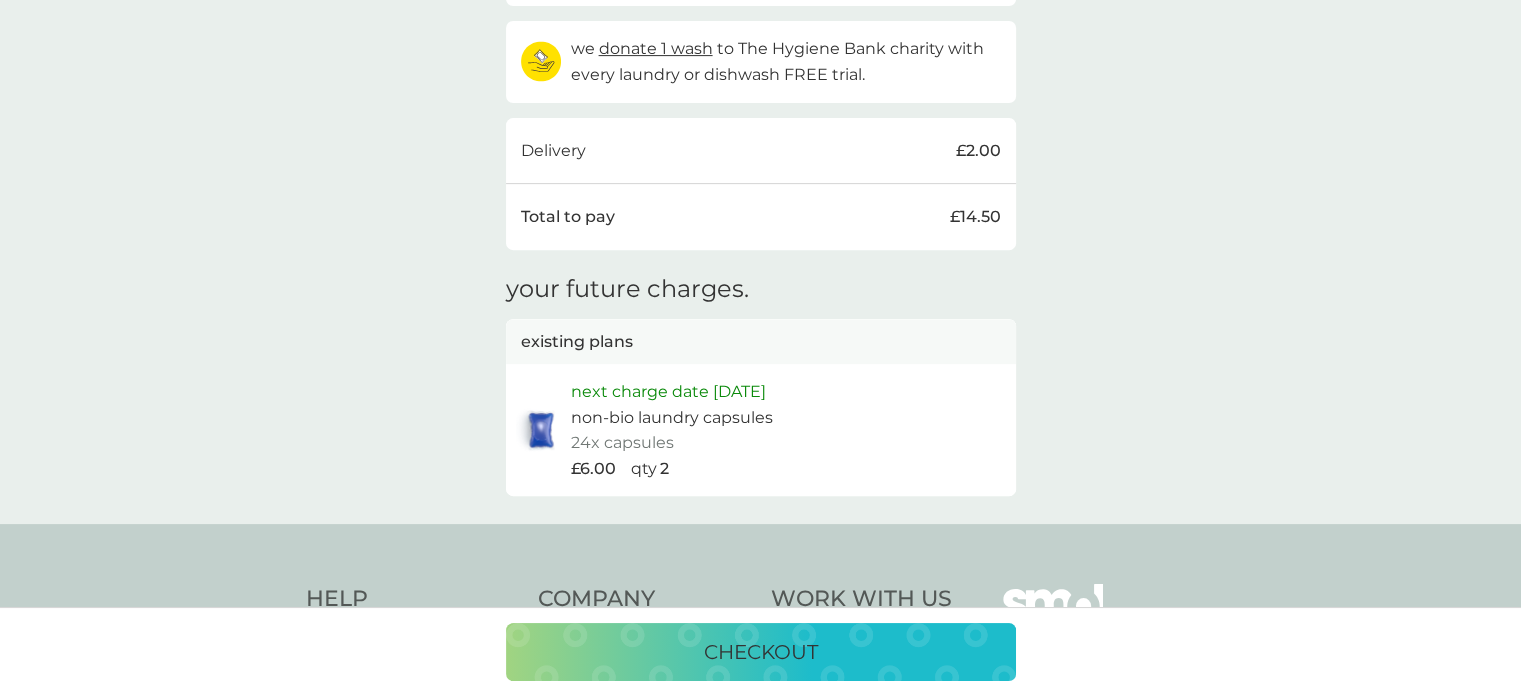 scroll, scrollTop: 866, scrollLeft: 0, axis: vertical 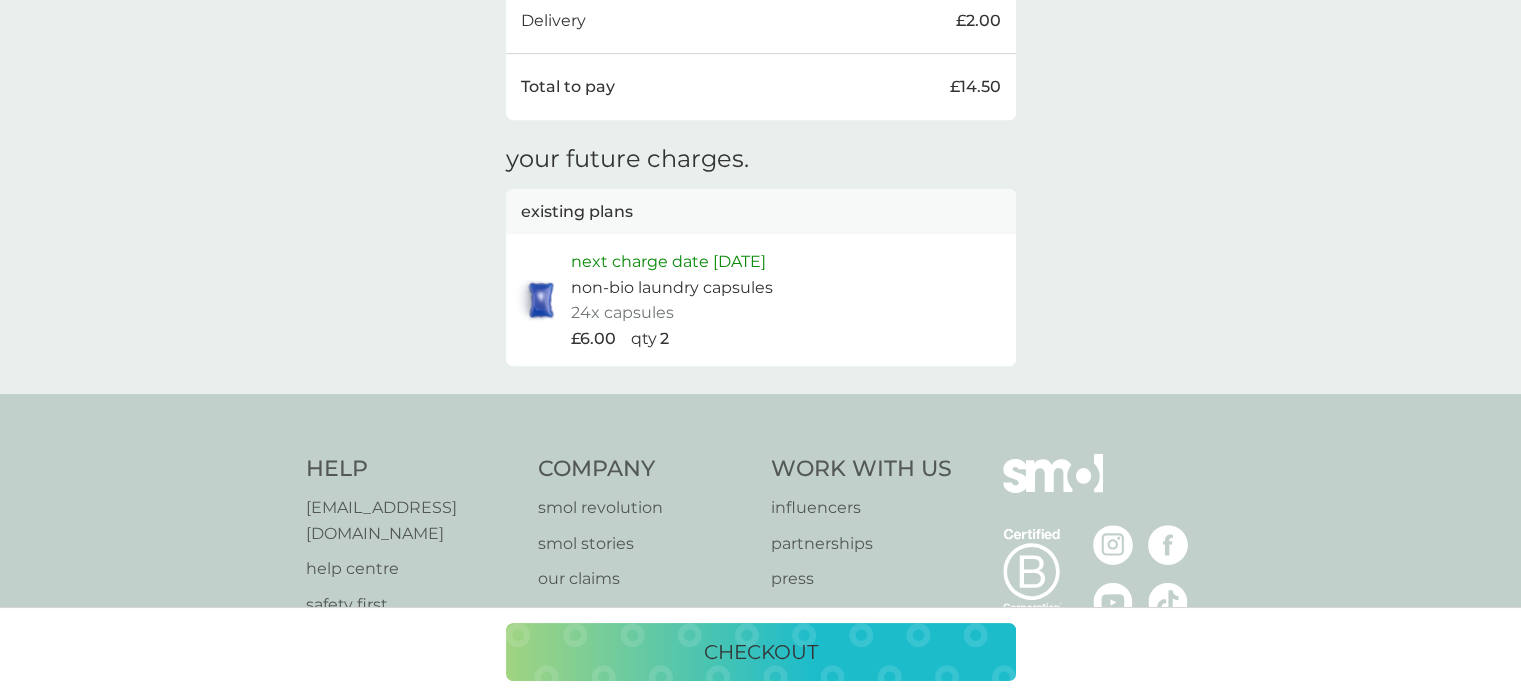 click on "checkout" at bounding box center (761, 652) 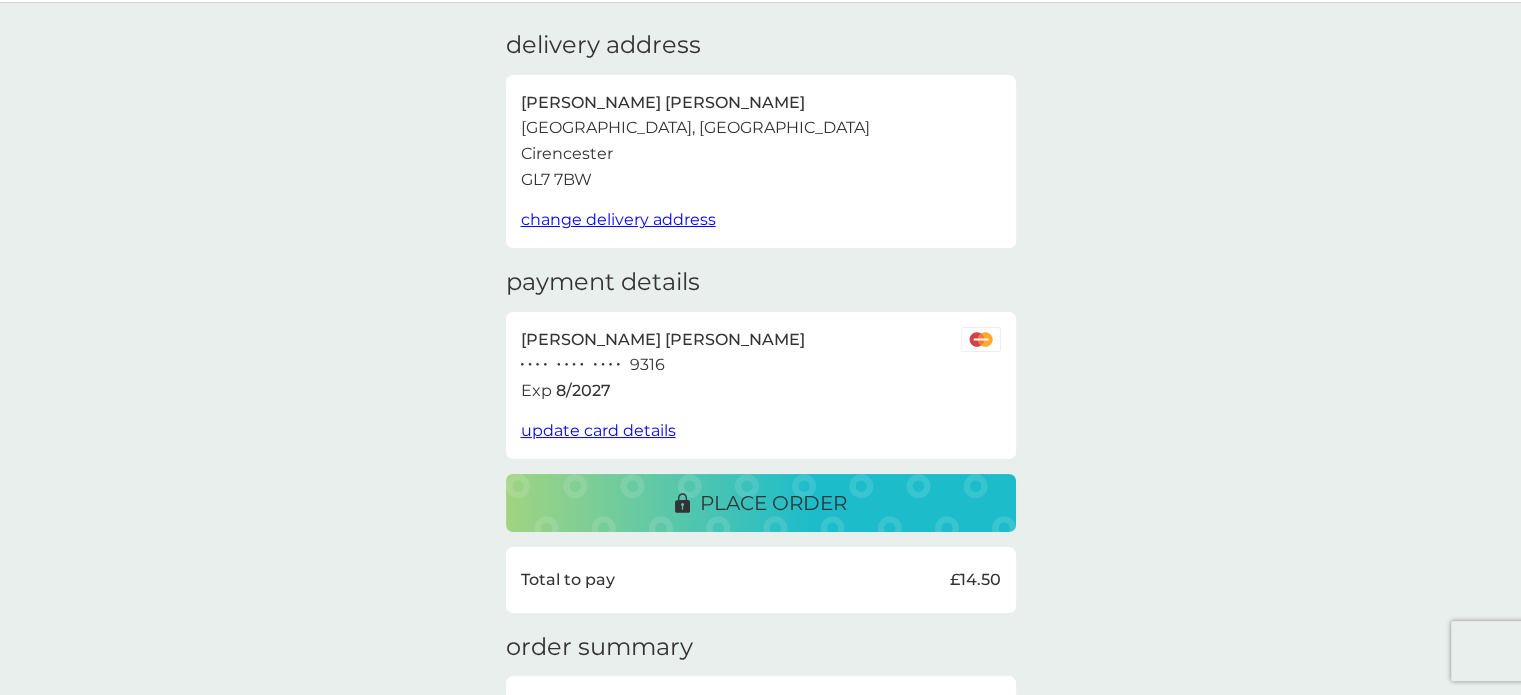 scroll, scrollTop: 0, scrollLeft: 0, axis: both 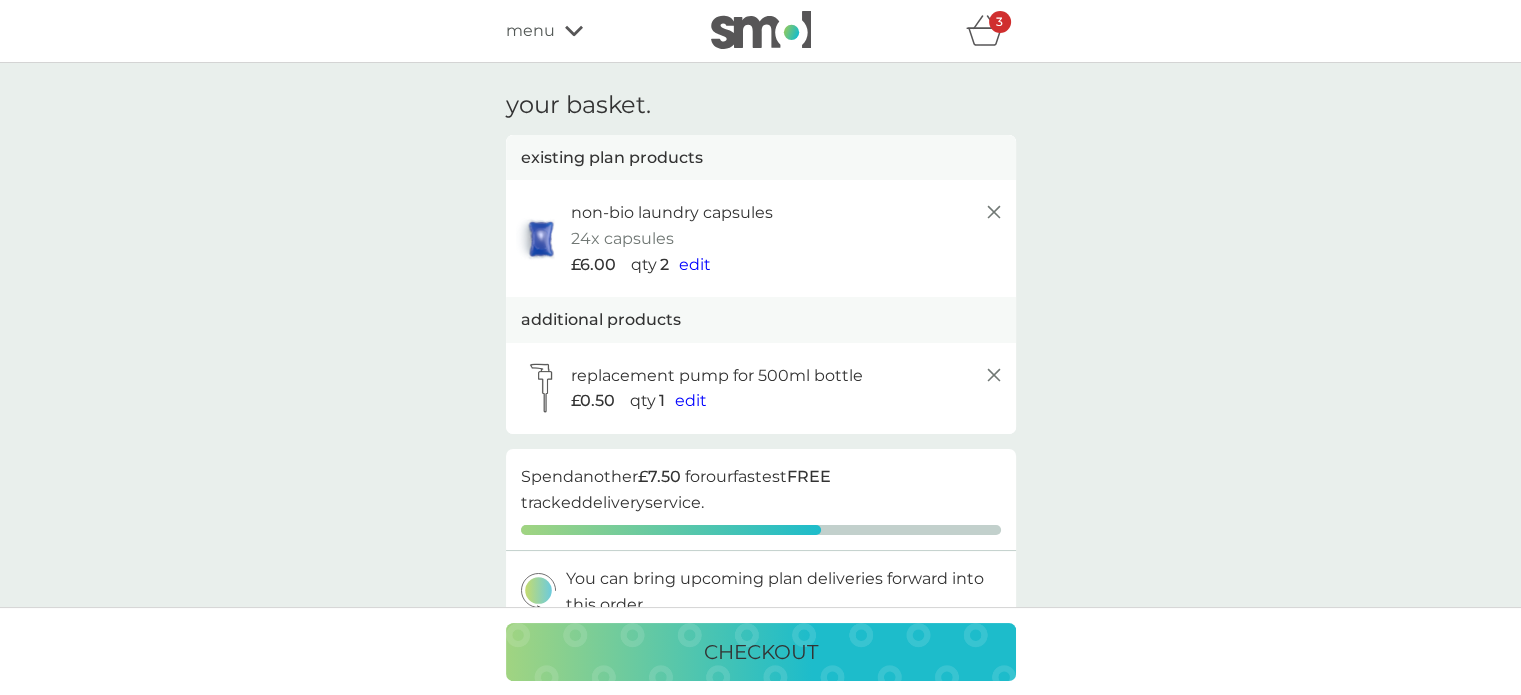click on "edit" at bounding box center [691, 400] 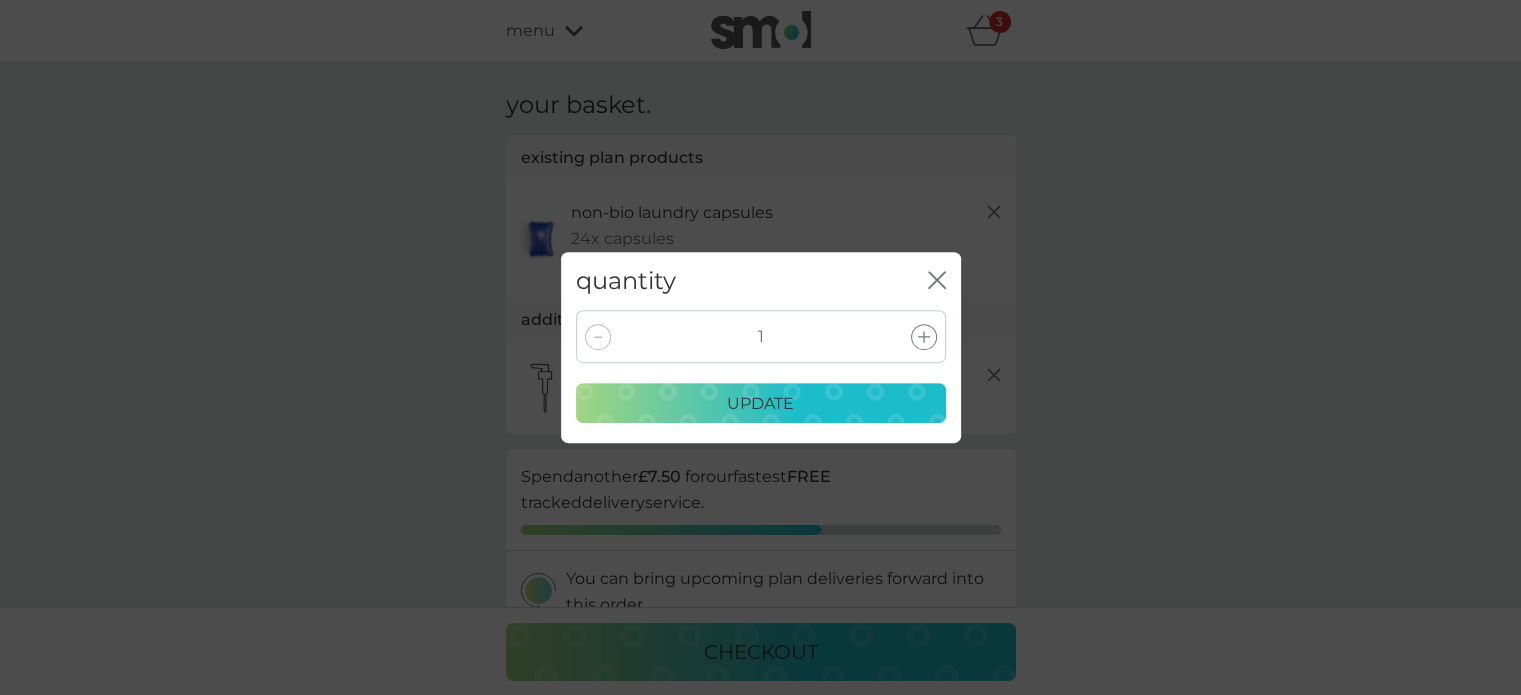 click at bounding box center [924, 337] 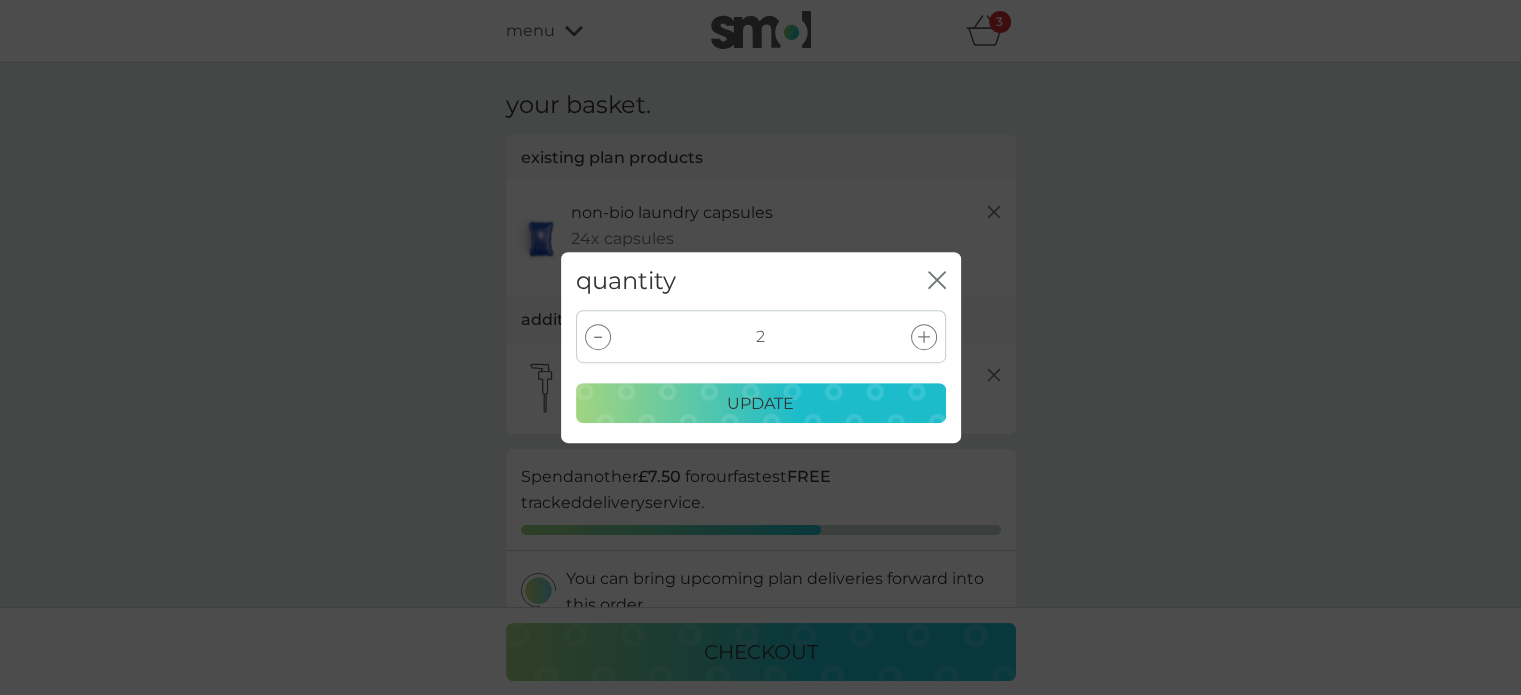 click on "update" at bounding box center (761, 404) 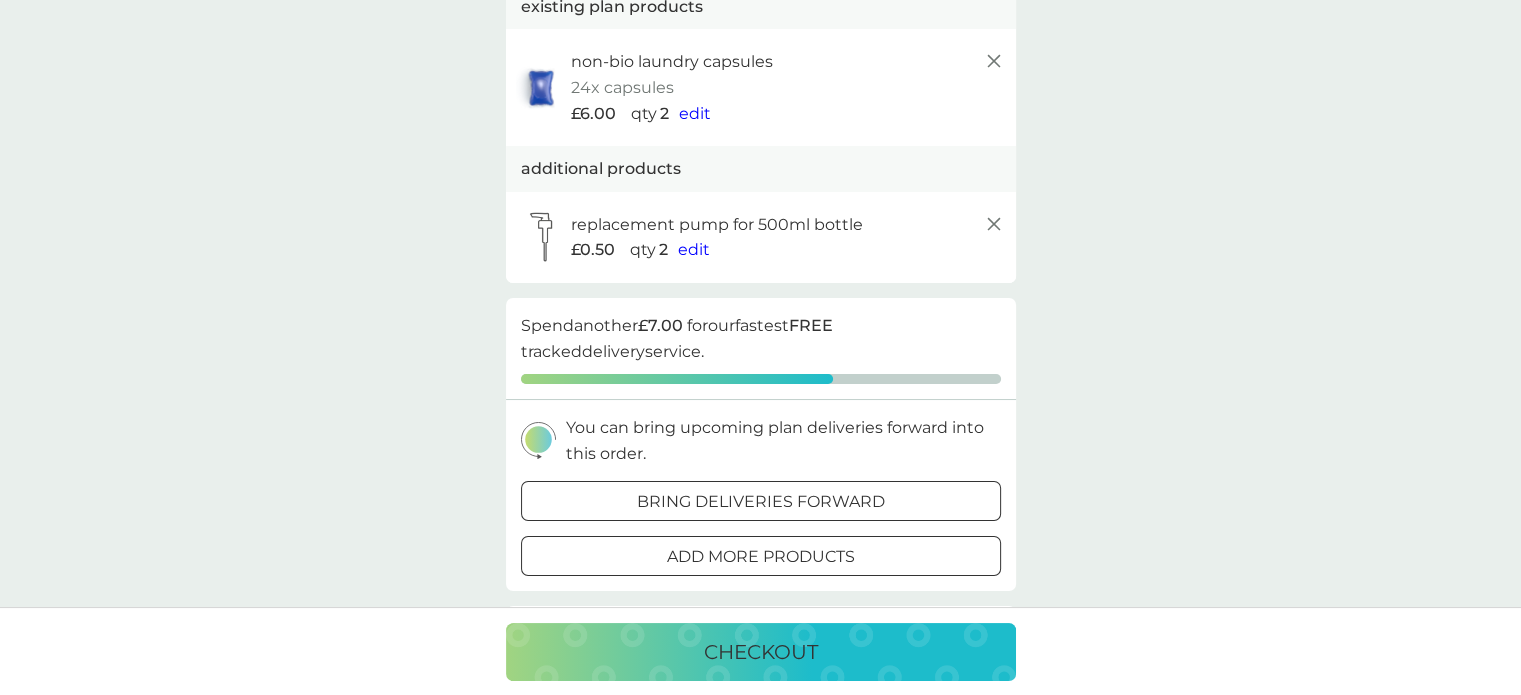 scroll, scrollTop: 146, scrollLeft: 0, axis: vertical 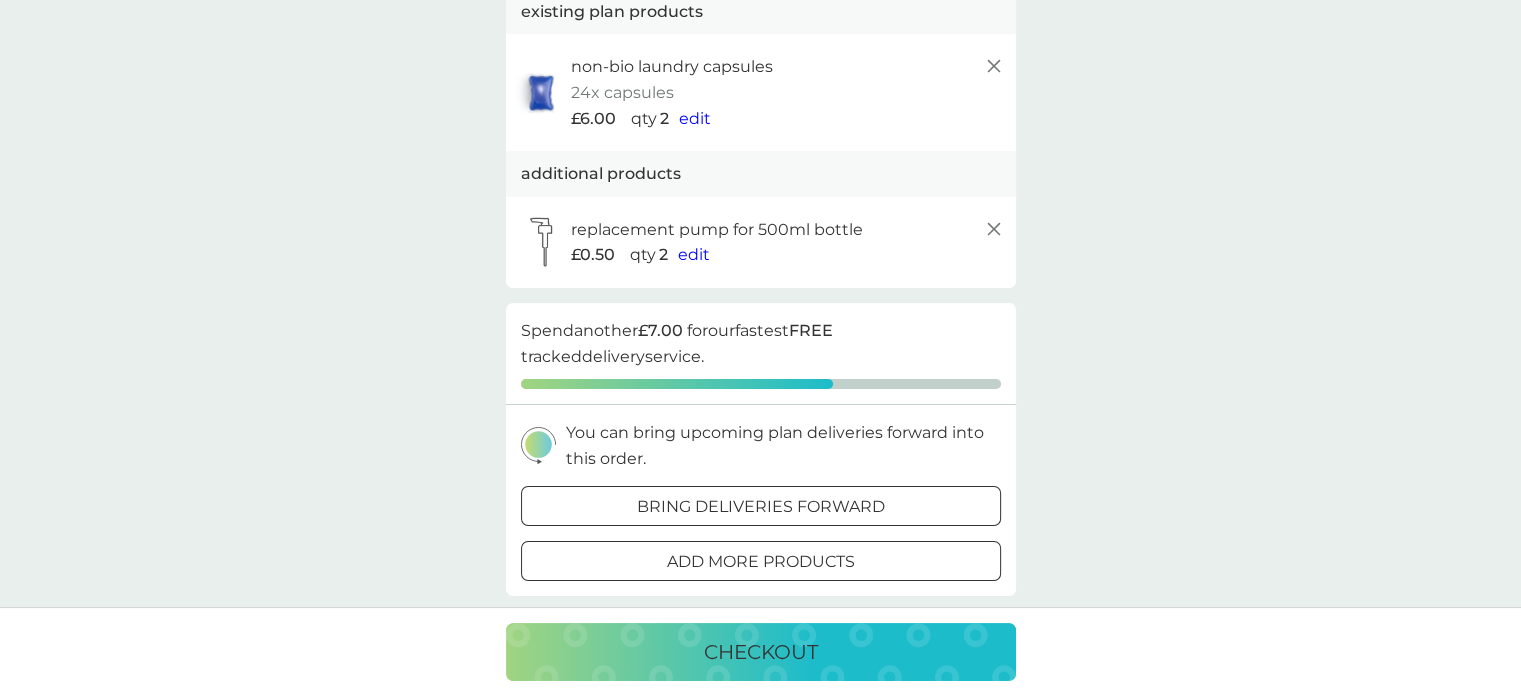 click on "edit" at bounding box center (694, 254) 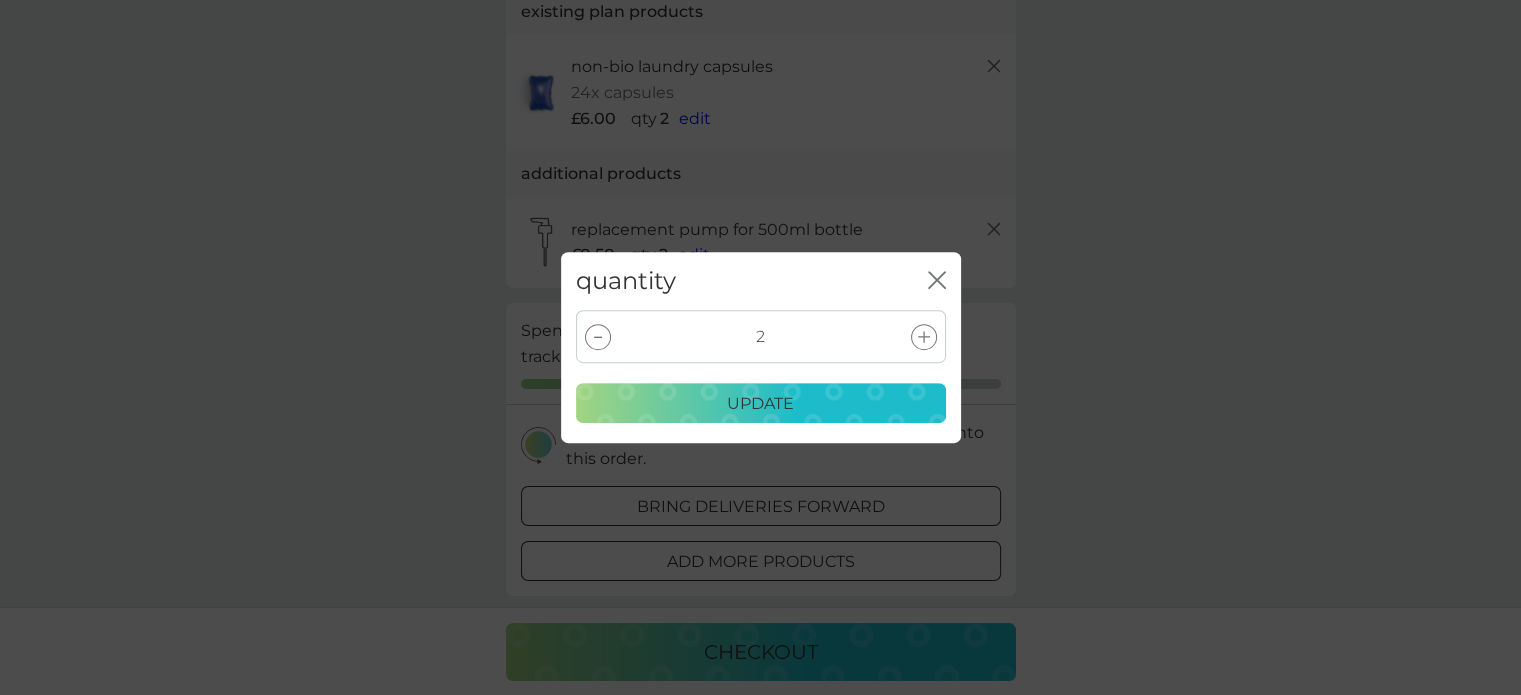 click at bounding box center (598, 337) 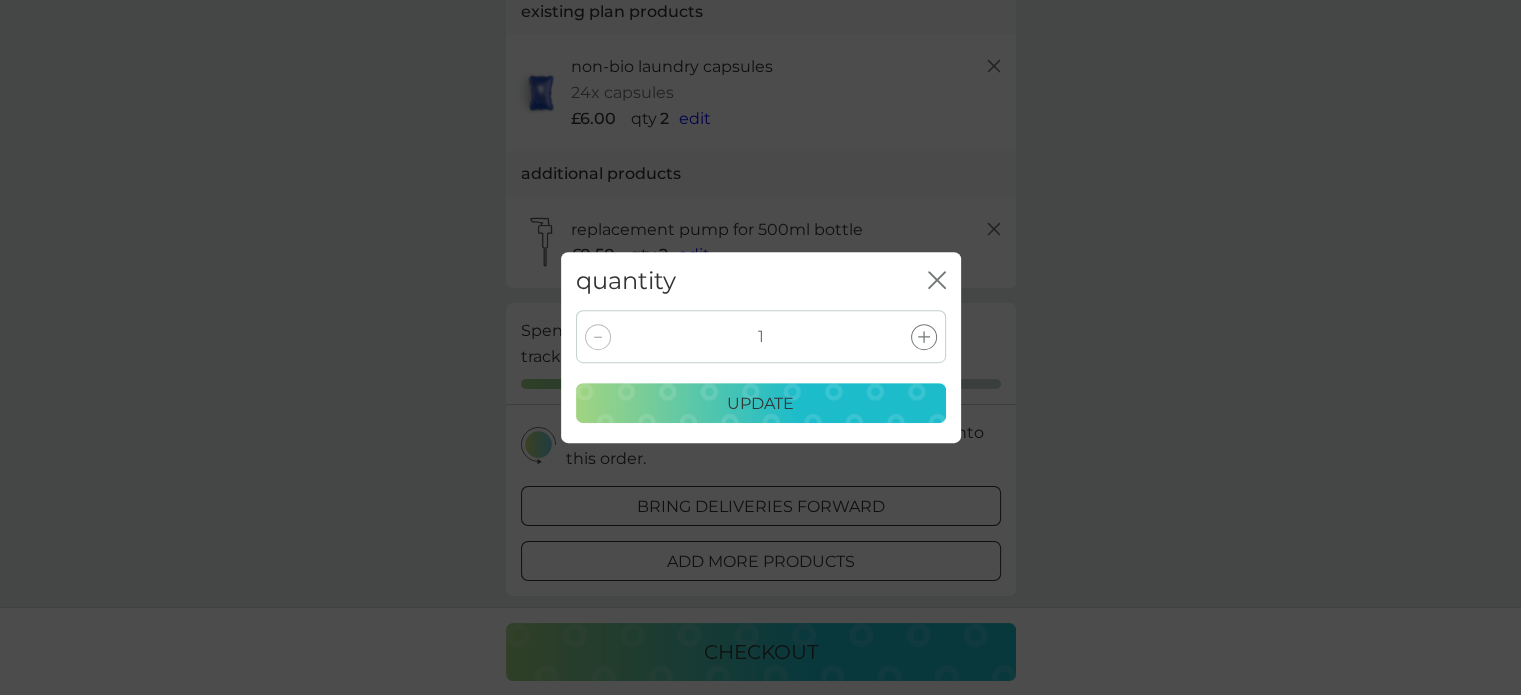 click on "update" at bounding box center (761, 404) 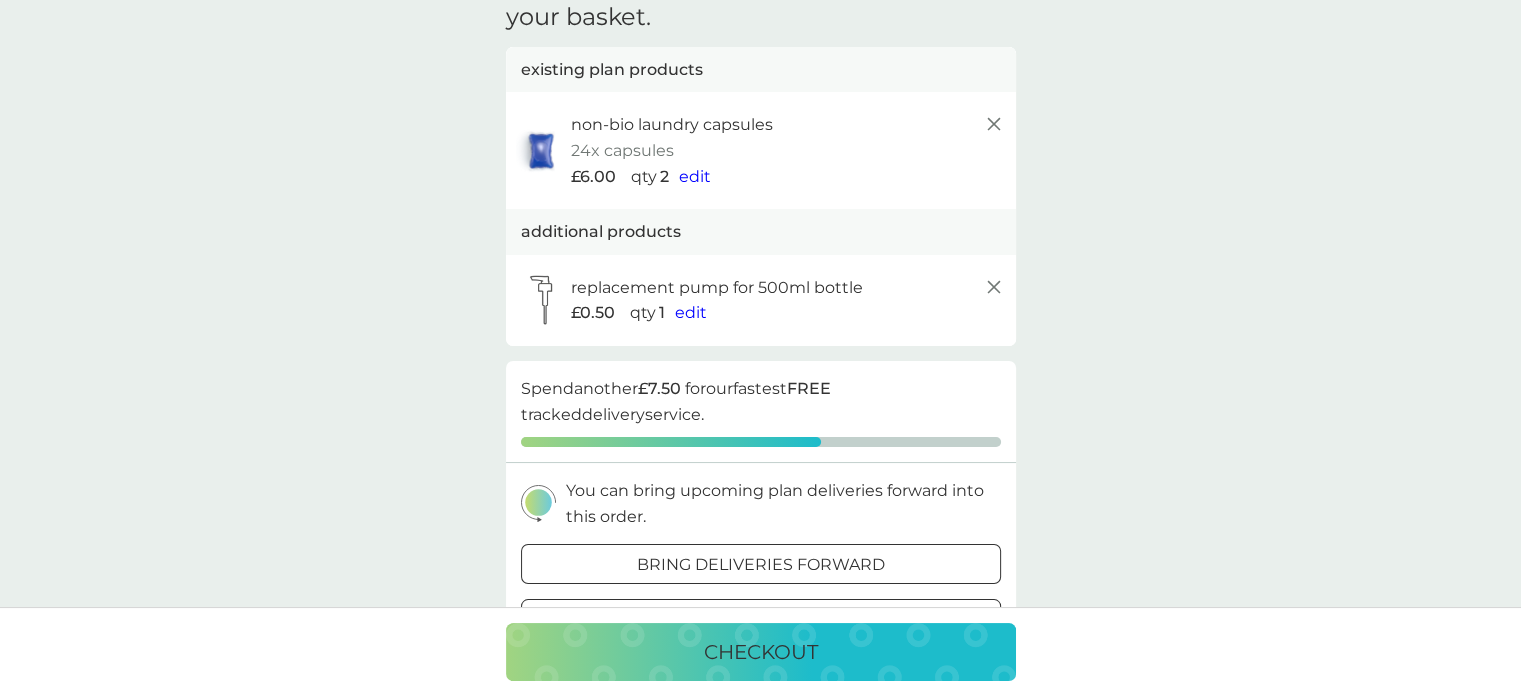 scroll, scrollTop: 87, scrollLeft: 0, axis: vertical 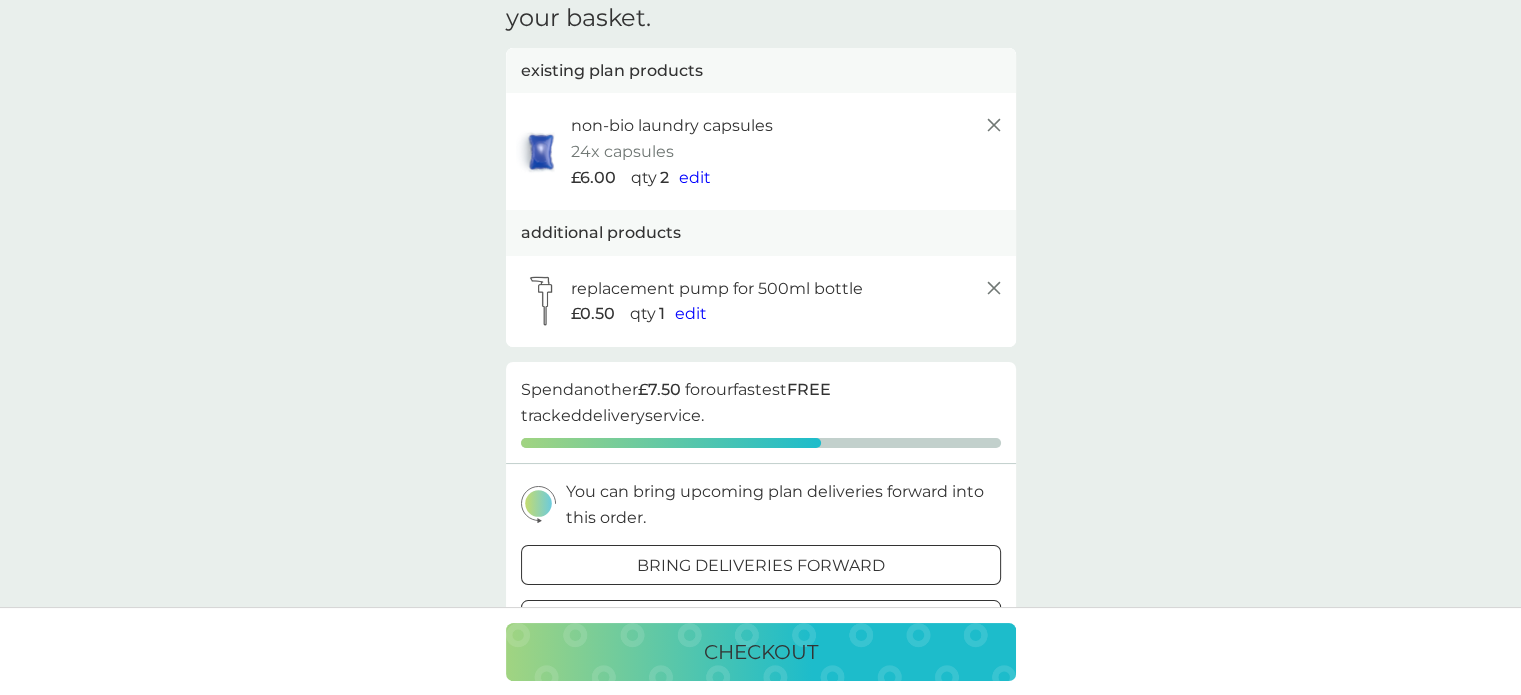 click on "edit" at bounding box center (691, 313) 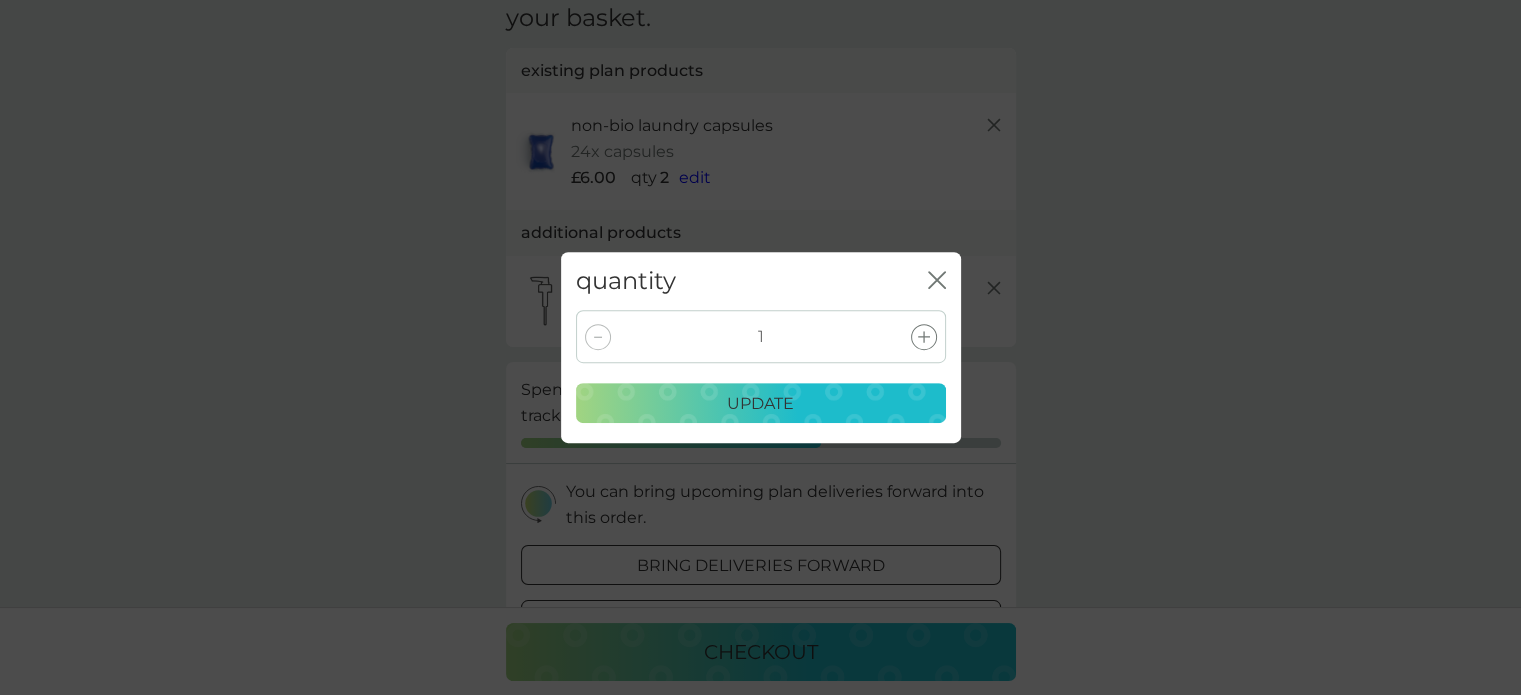 click 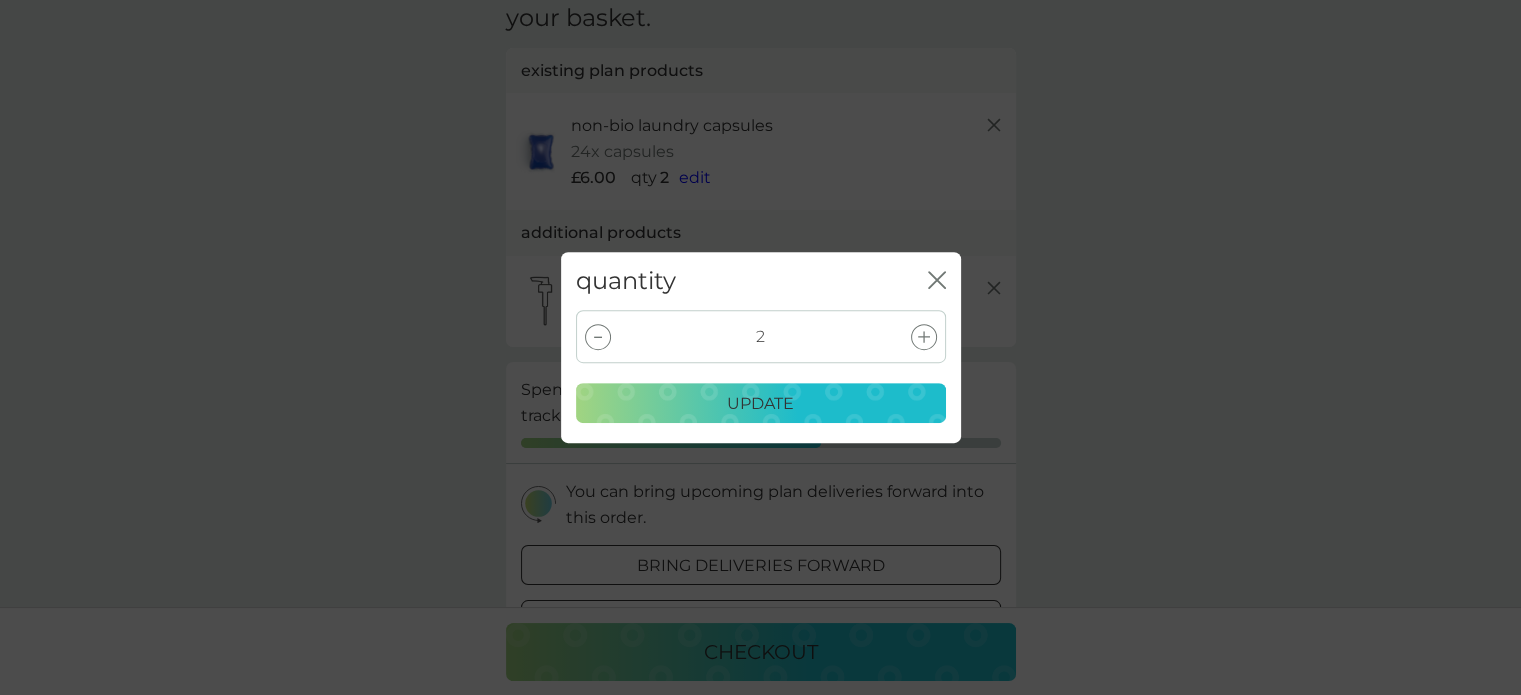 click on "update" at bounding box center [761, 404] 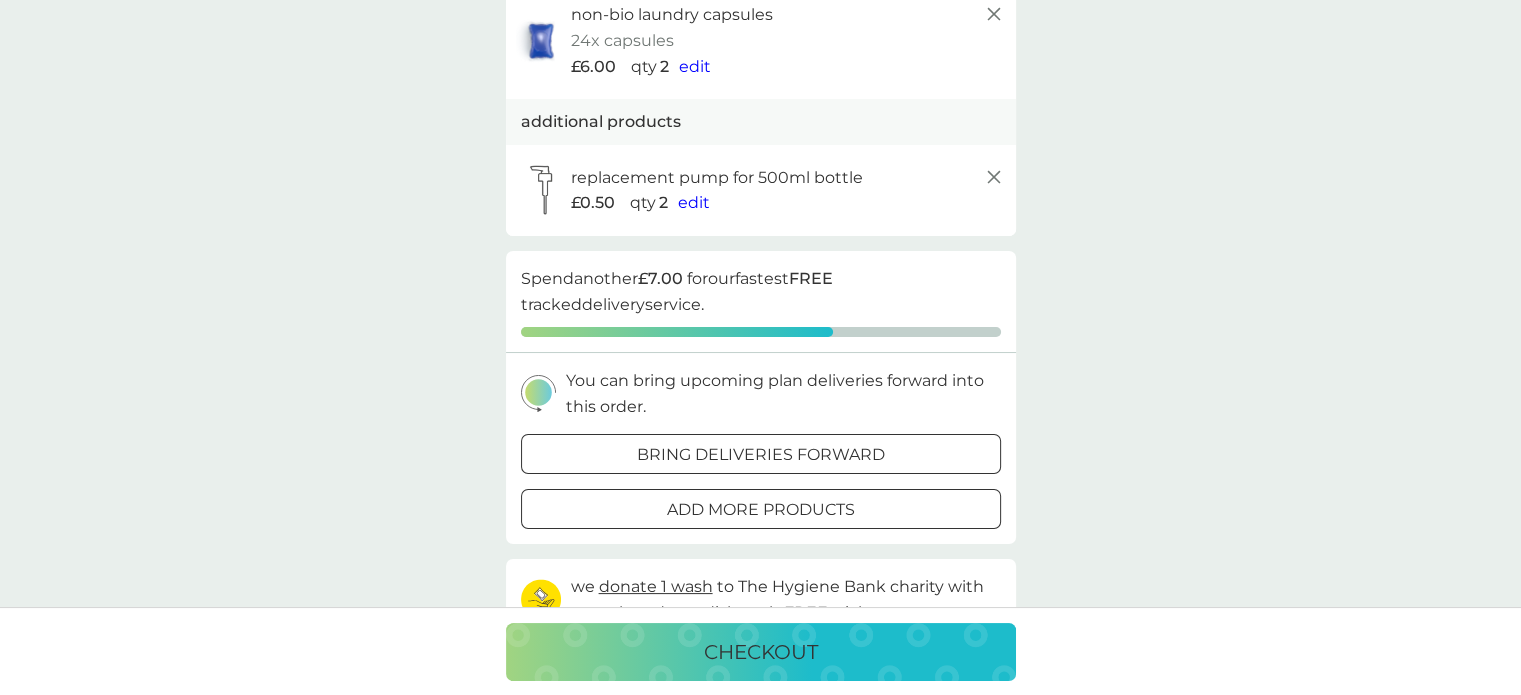 scroll, scrollTop: 103, scrollLeft: 0, axis: vertical 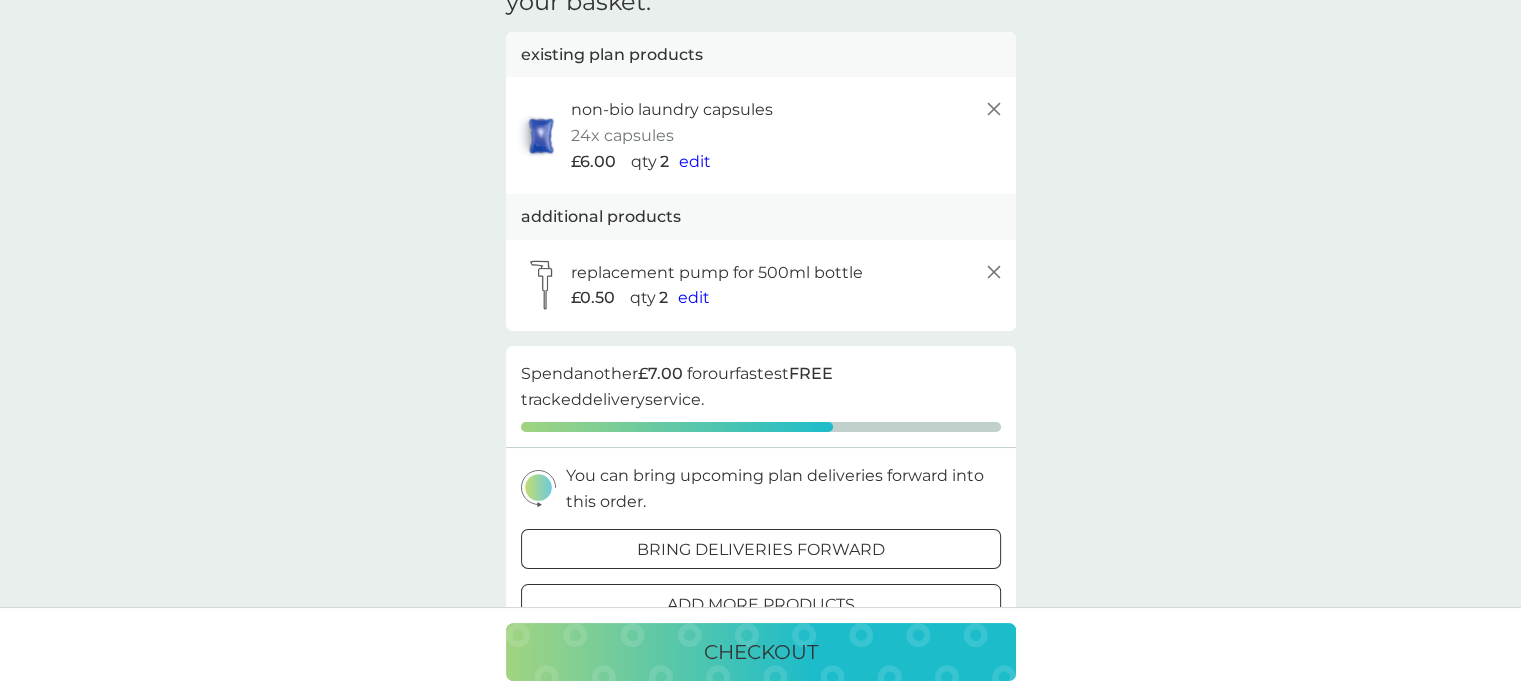 click 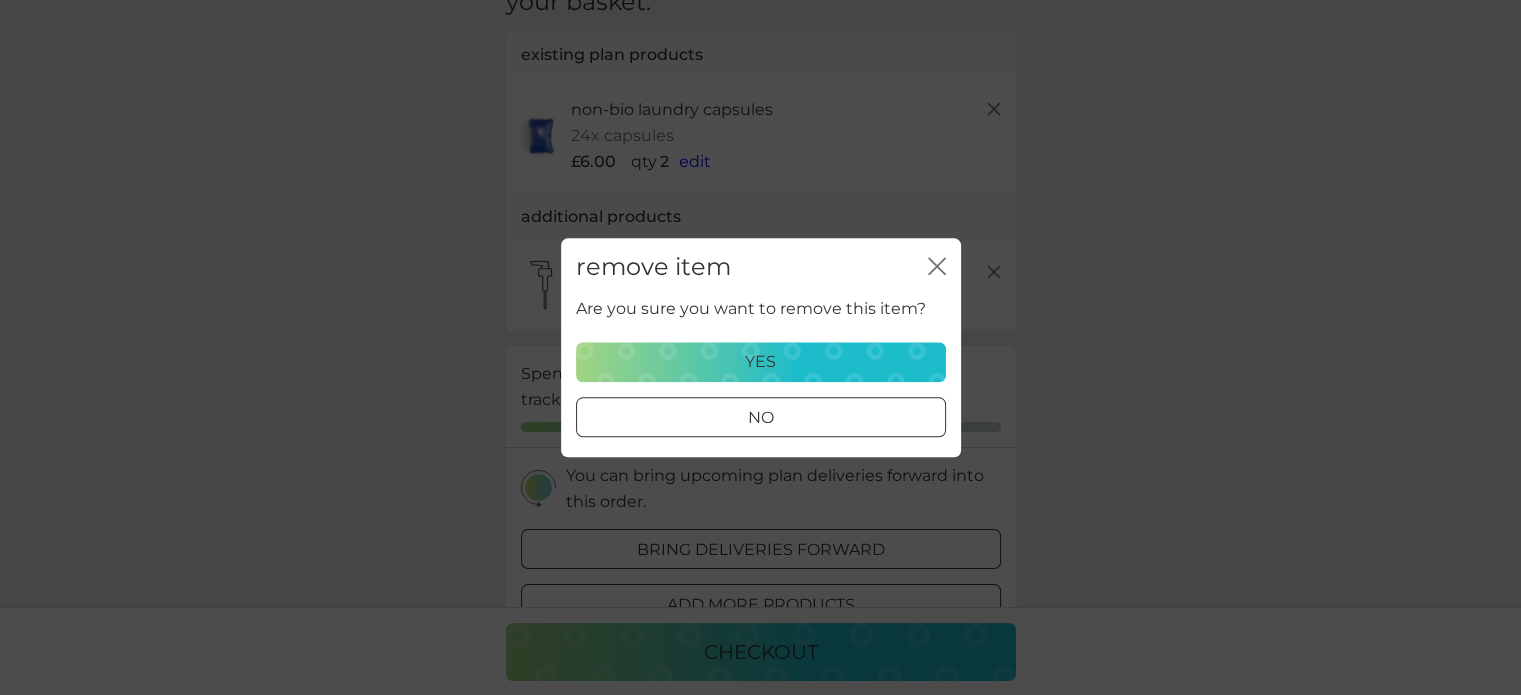 click on "yes" at bounding box center (761, 362) 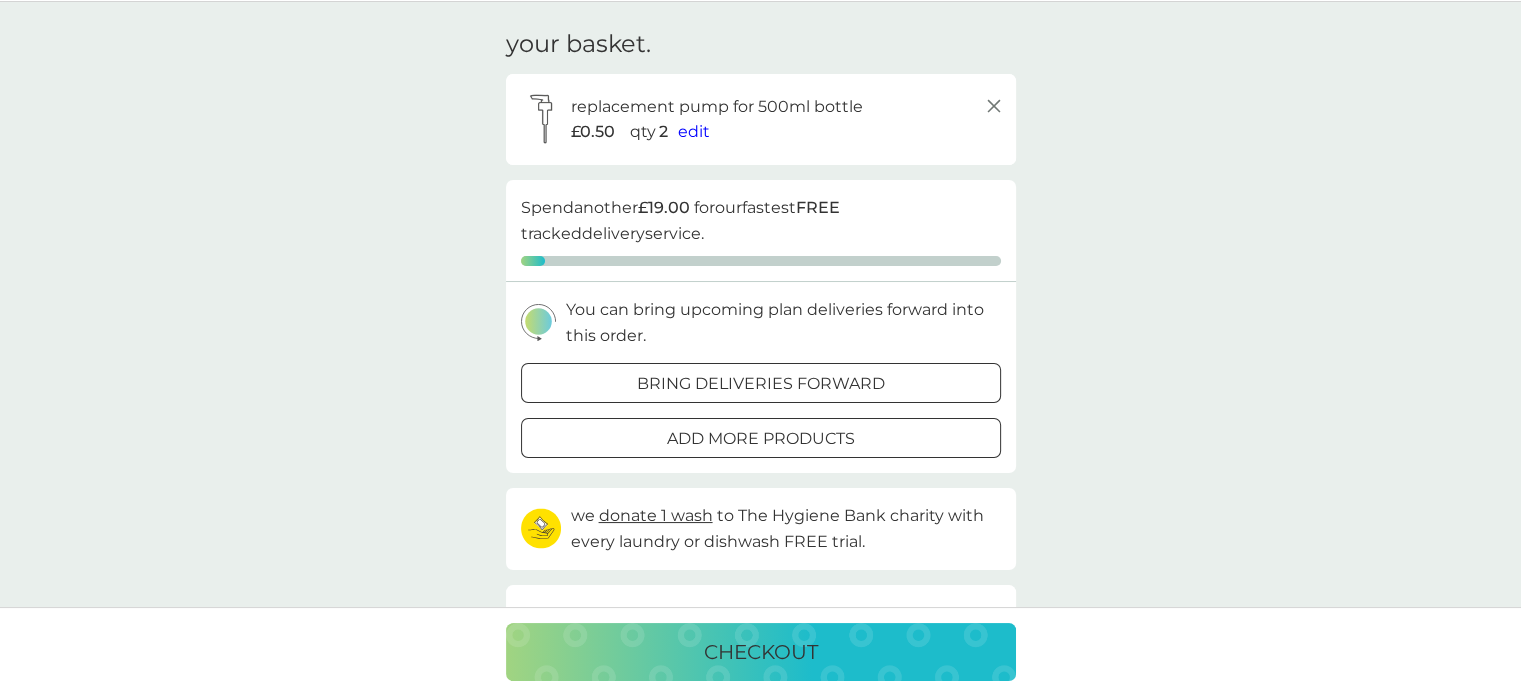 scroll, scrollTop: 57, scrollLeft: 0, axis: vertical 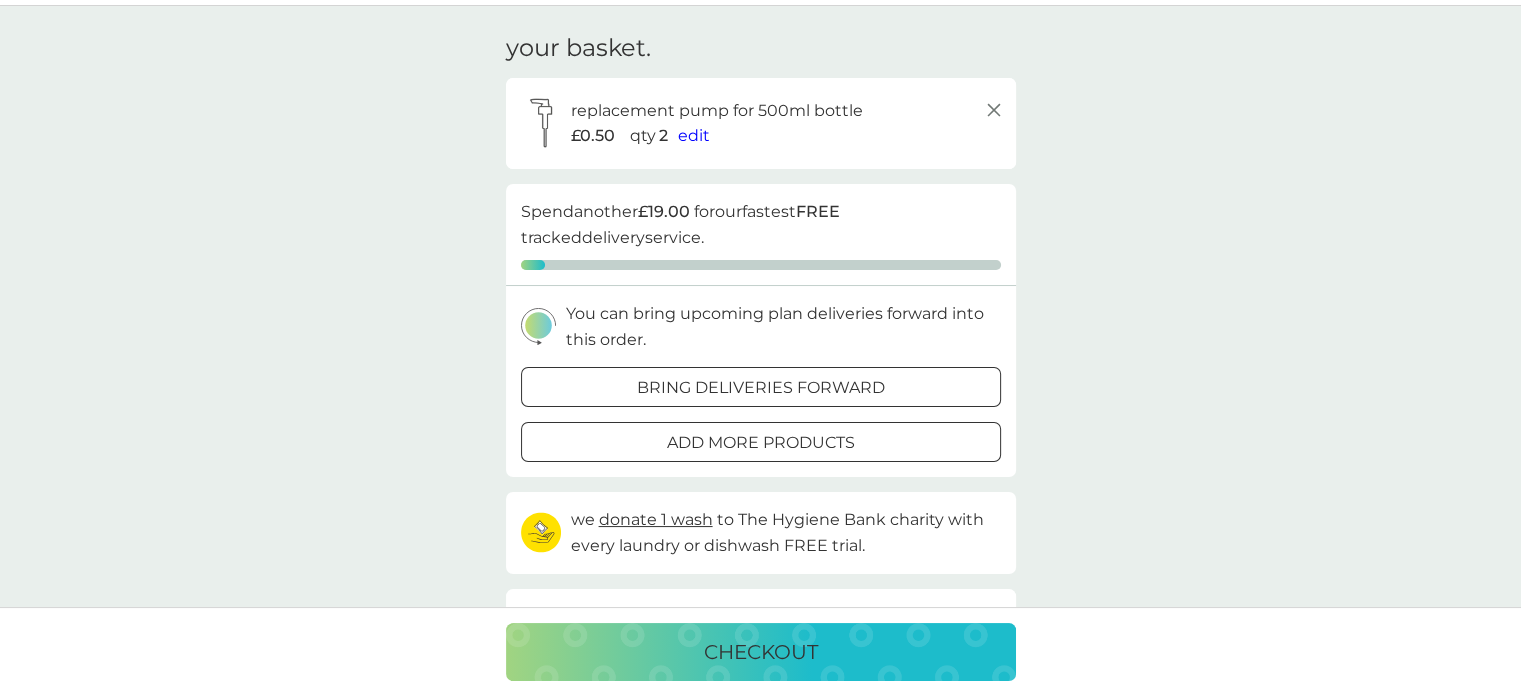 click on "edit" at bounding box center [694, 135] 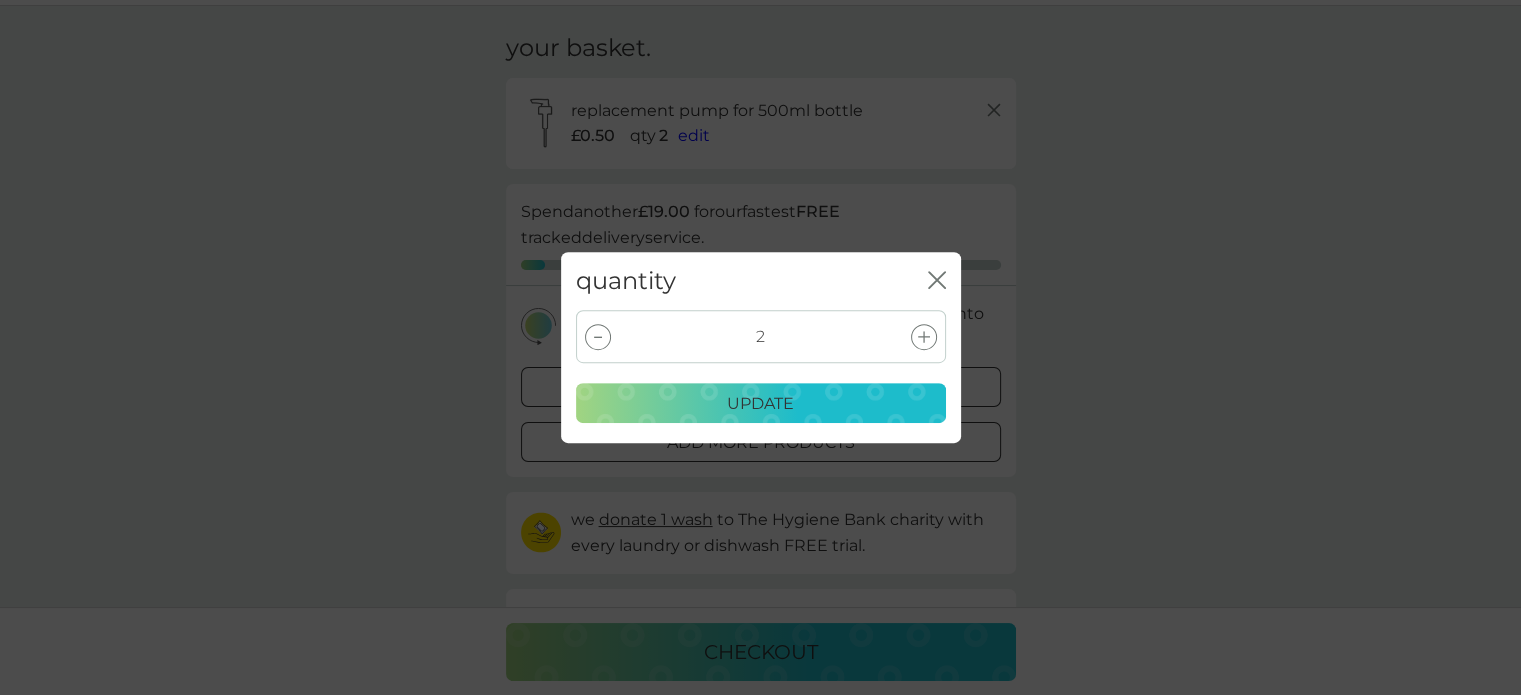 click at bounding box center (598, 337) 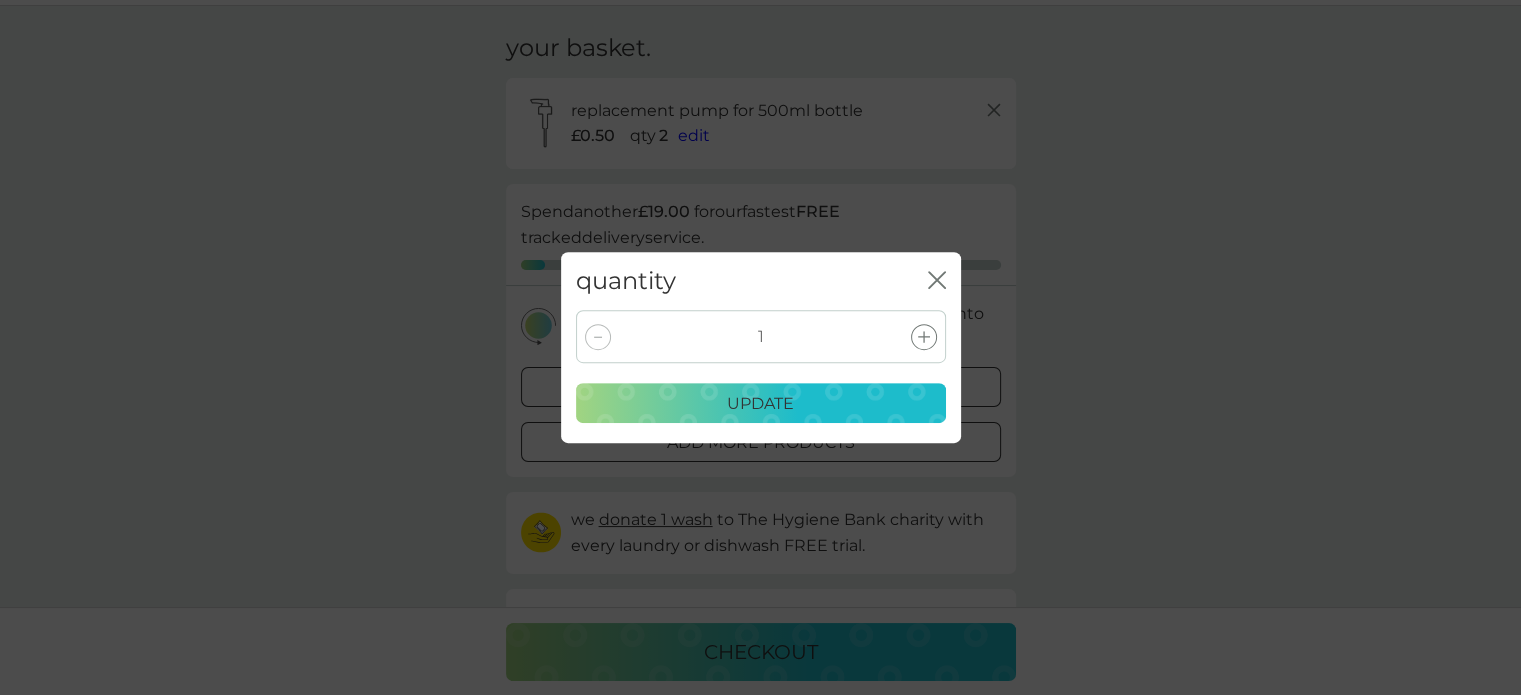 click on "update" at bounding box center (760, 404) 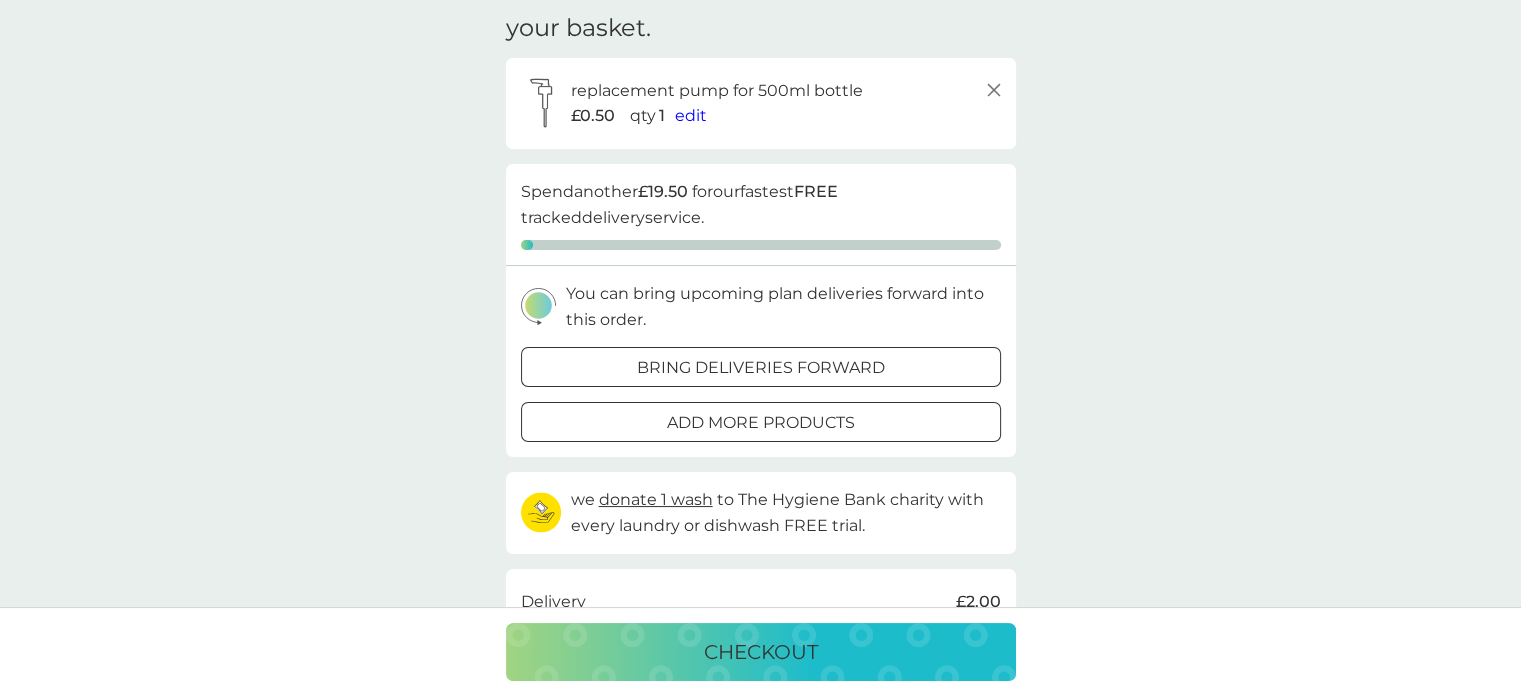 scroll, scrollTop: 0, scrollLeft: 0, axis: both 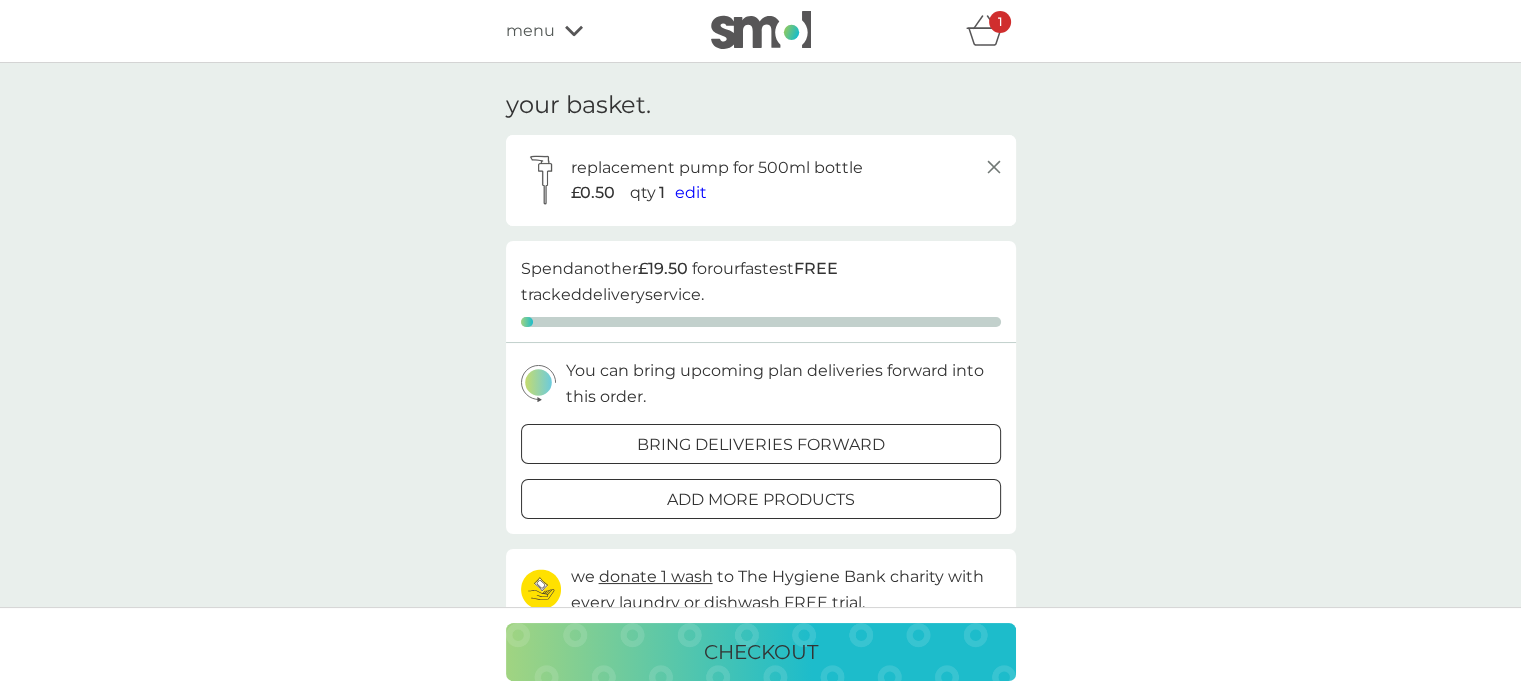 click on "Spend  another  £19.50   for  our  fastest  FREE   tracked  delivery  service." at bounding box center (761, 281) 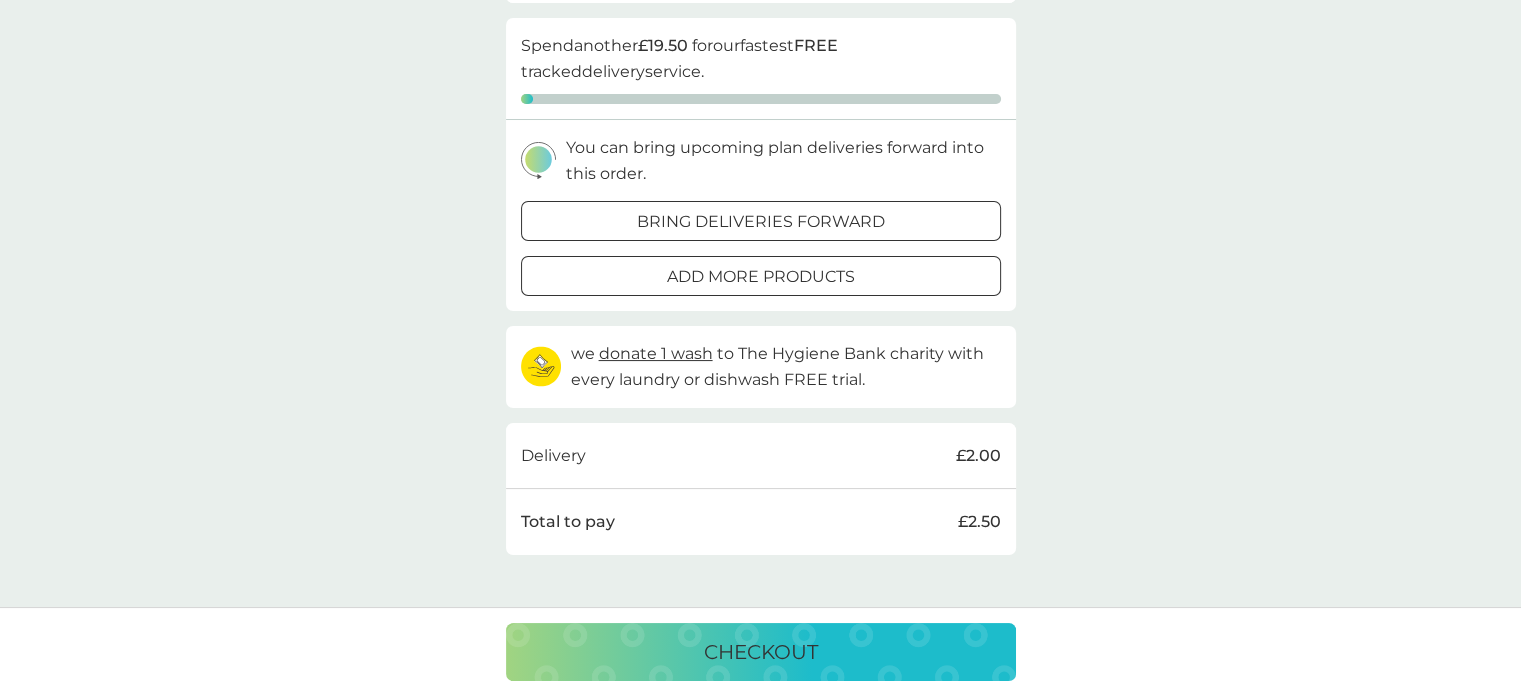 scroll, scrollTop: 0, scrollLeft: 0, axis: both 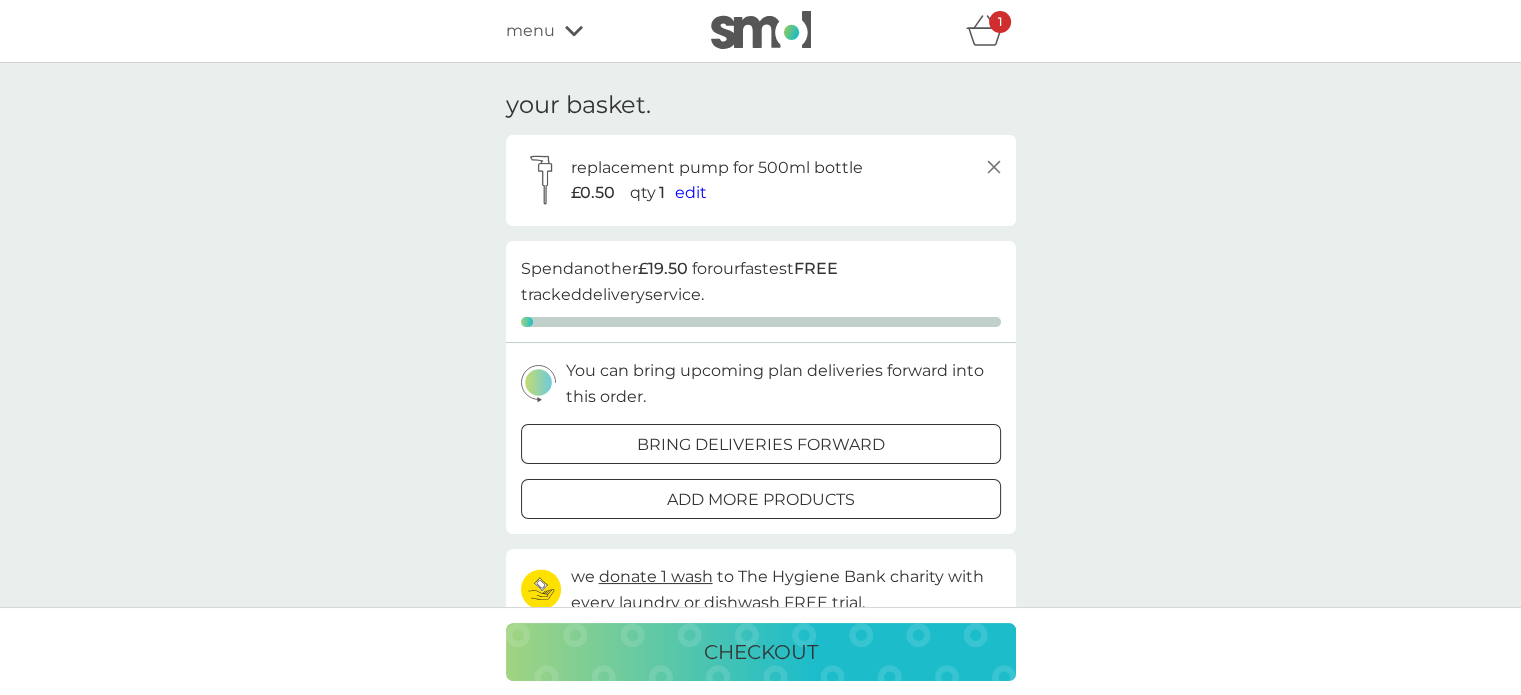 click on "edit" at bounding box center [691, 192] 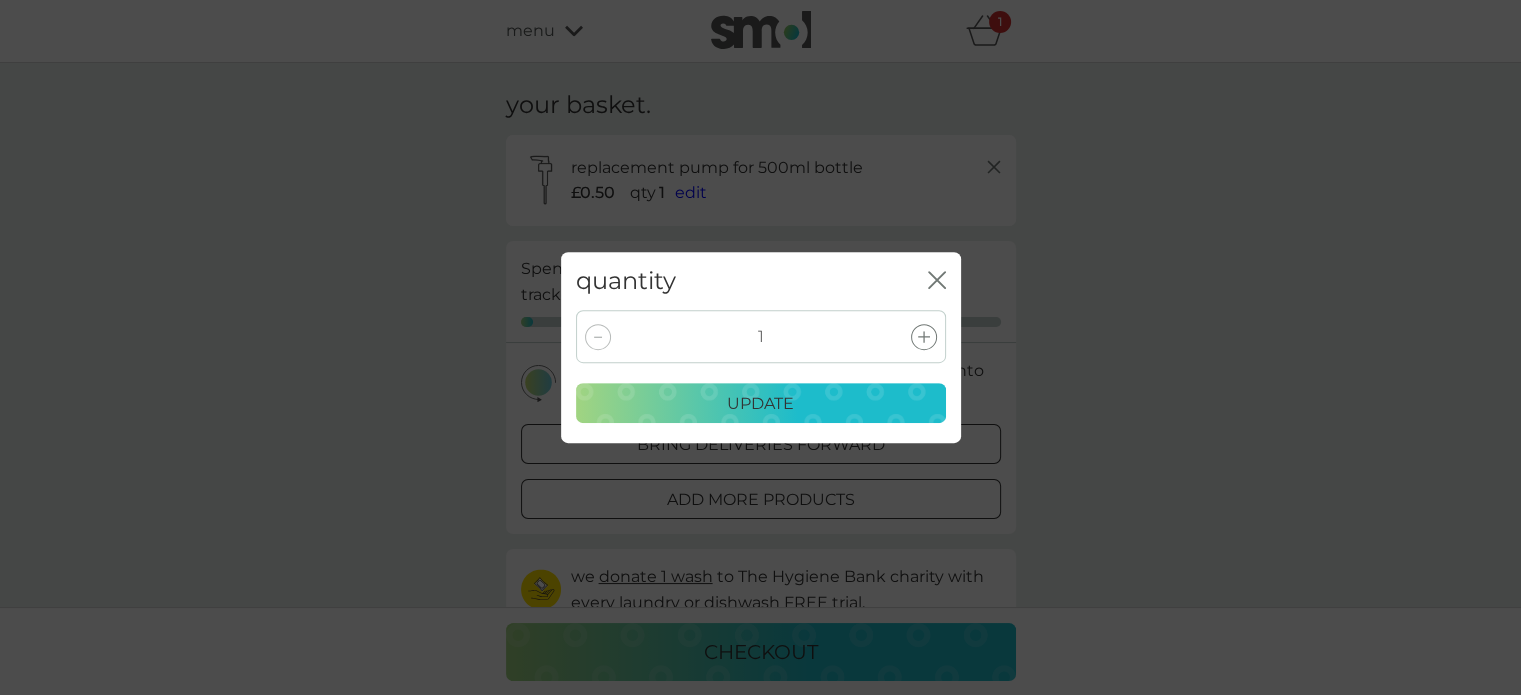 click on "1" at bounding box center (761, 336) 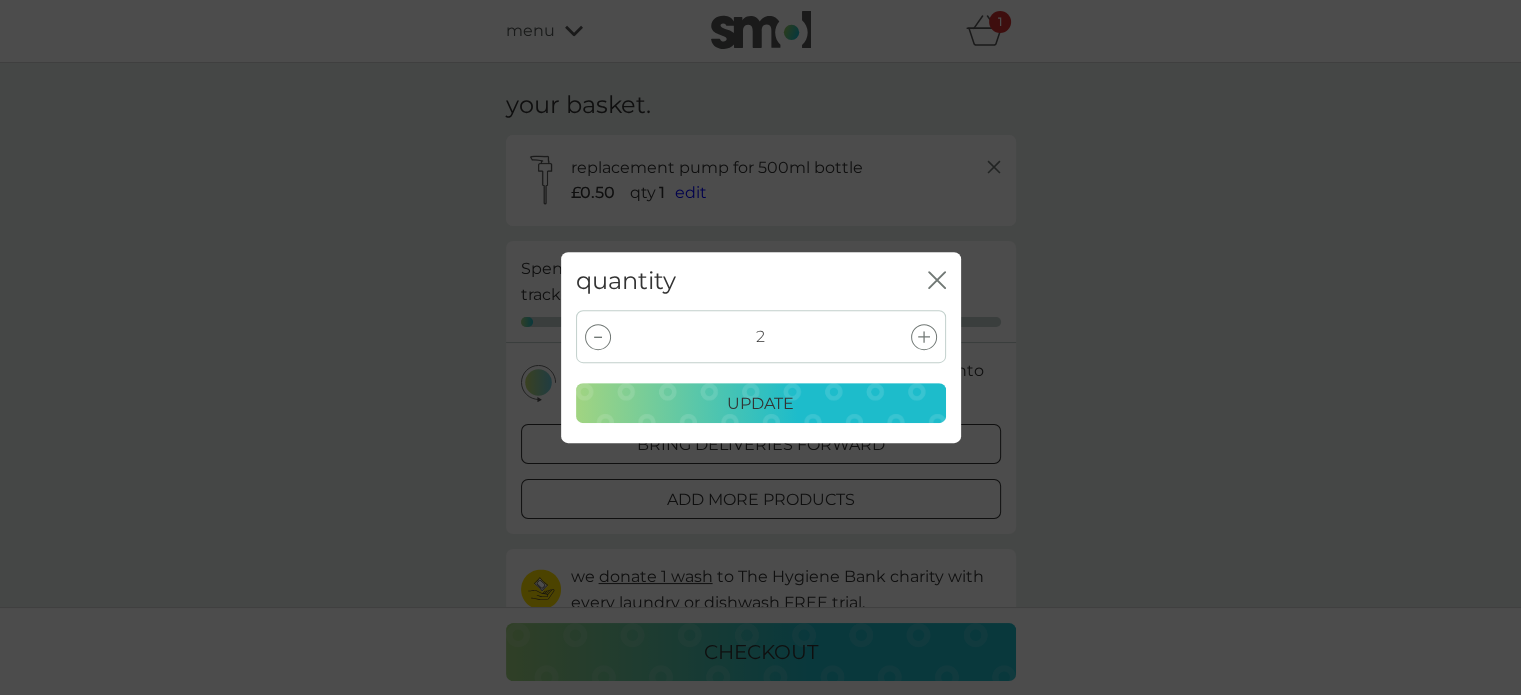 click on "update" at bounding box center [761, 404] 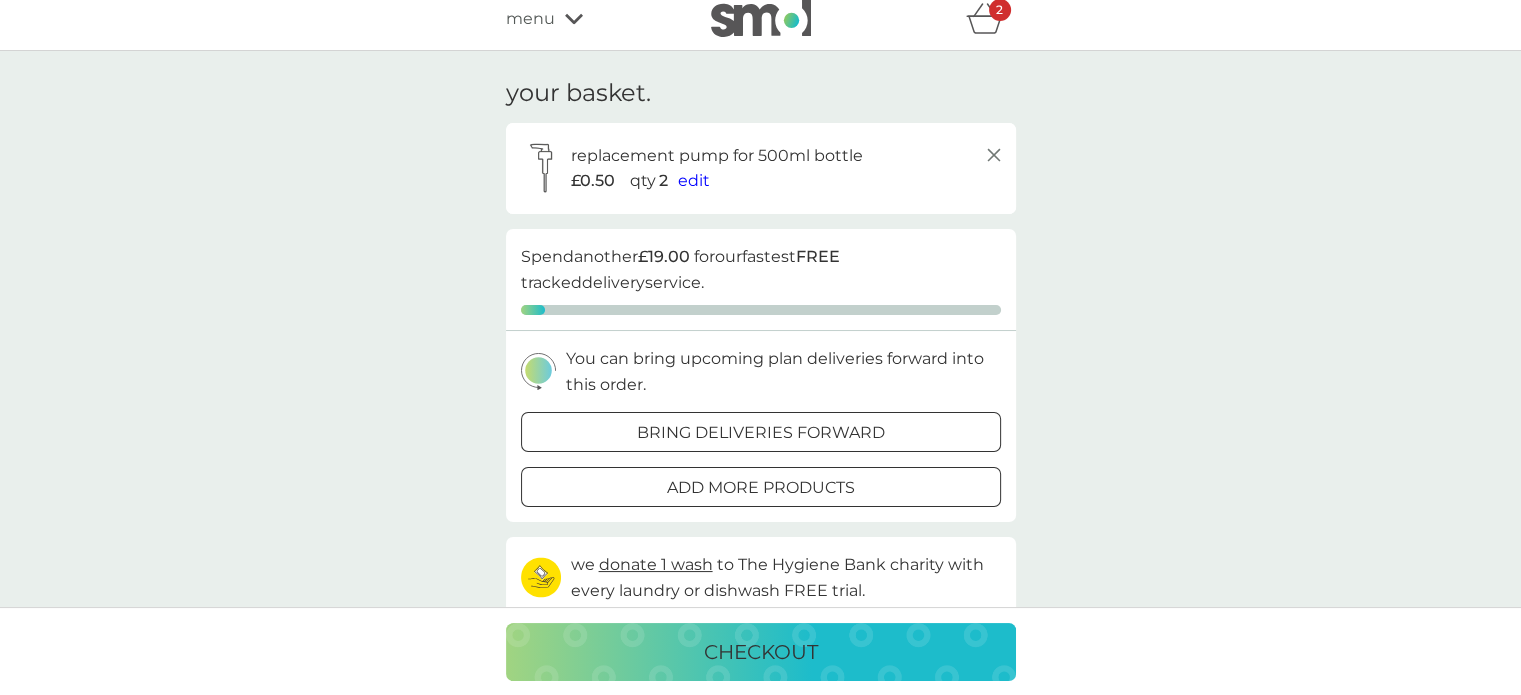scroll, scrollTop: 0, scrollLeft: 0, axis: both 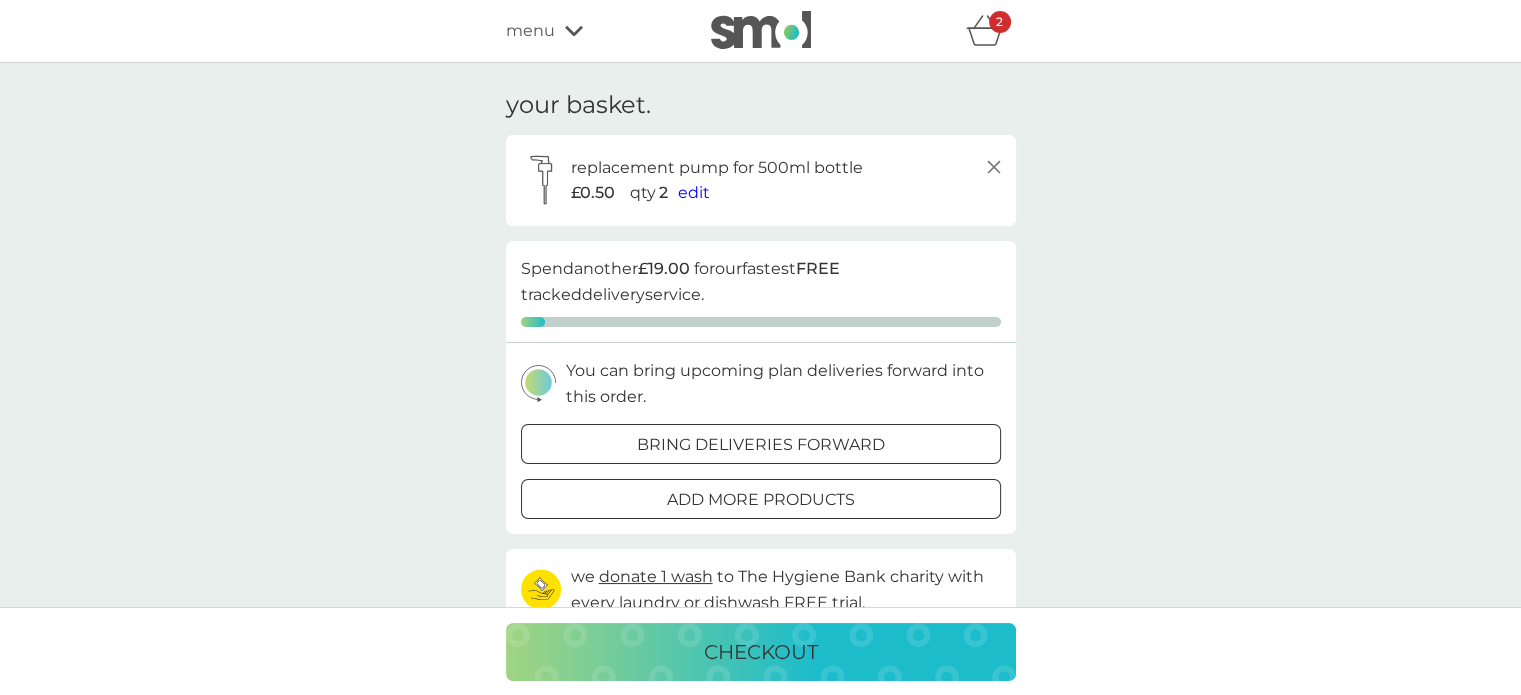 click on "edit" at bounding box center (694, 193) 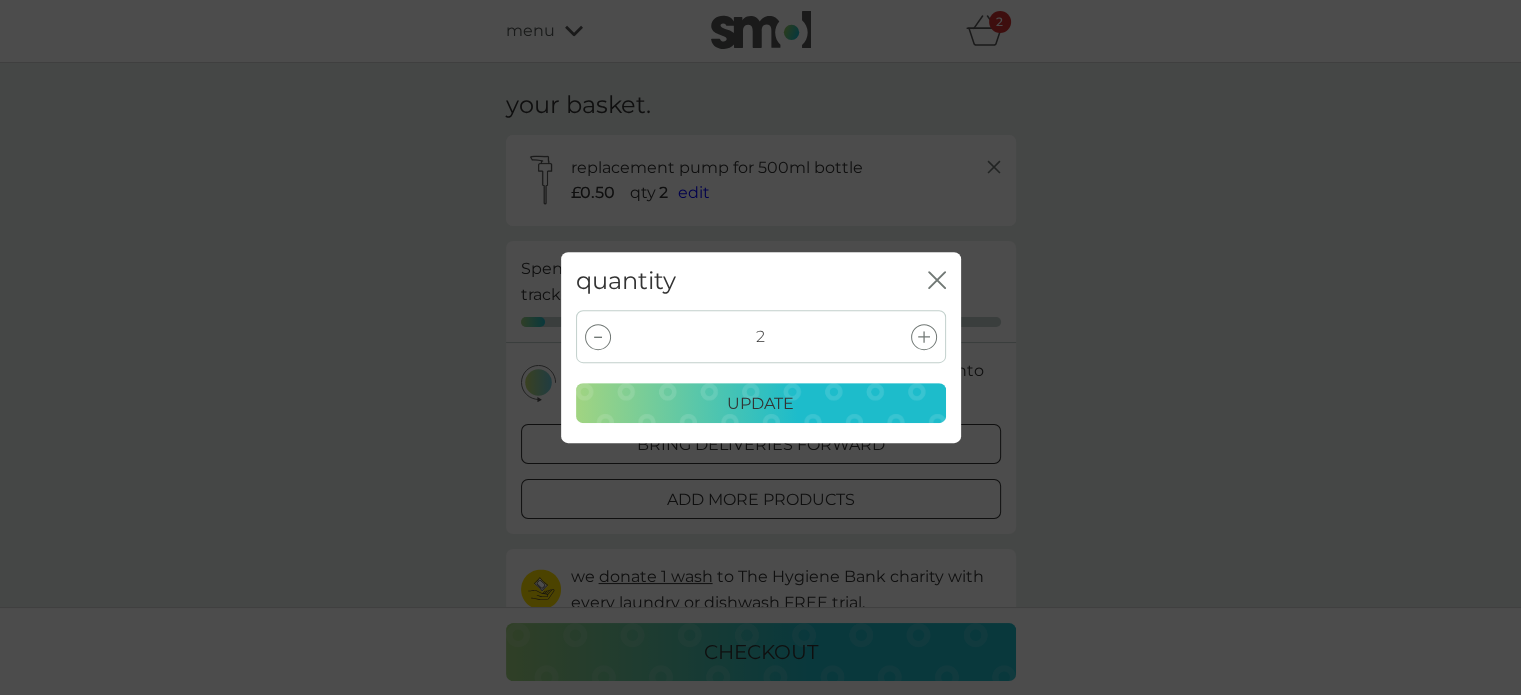 click 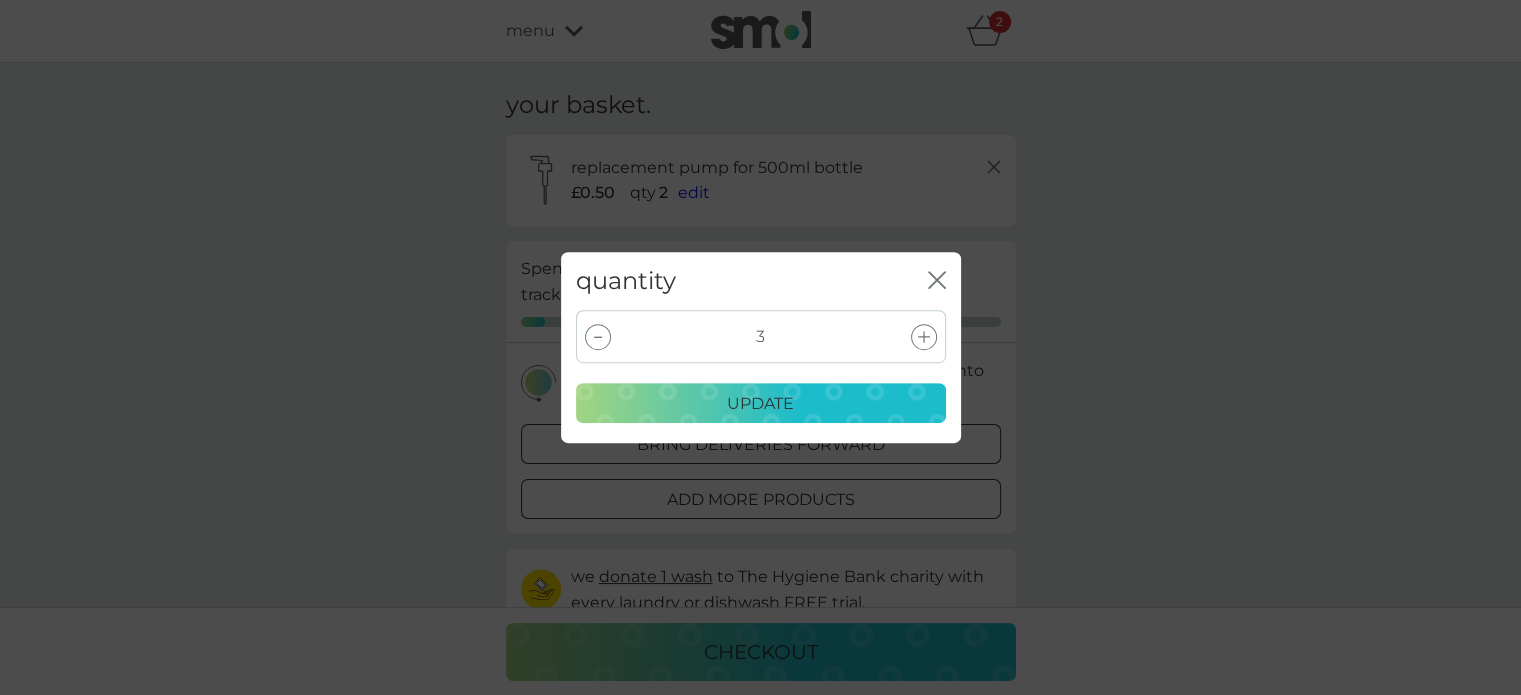 click on "update" at bounding box center [761, 404] 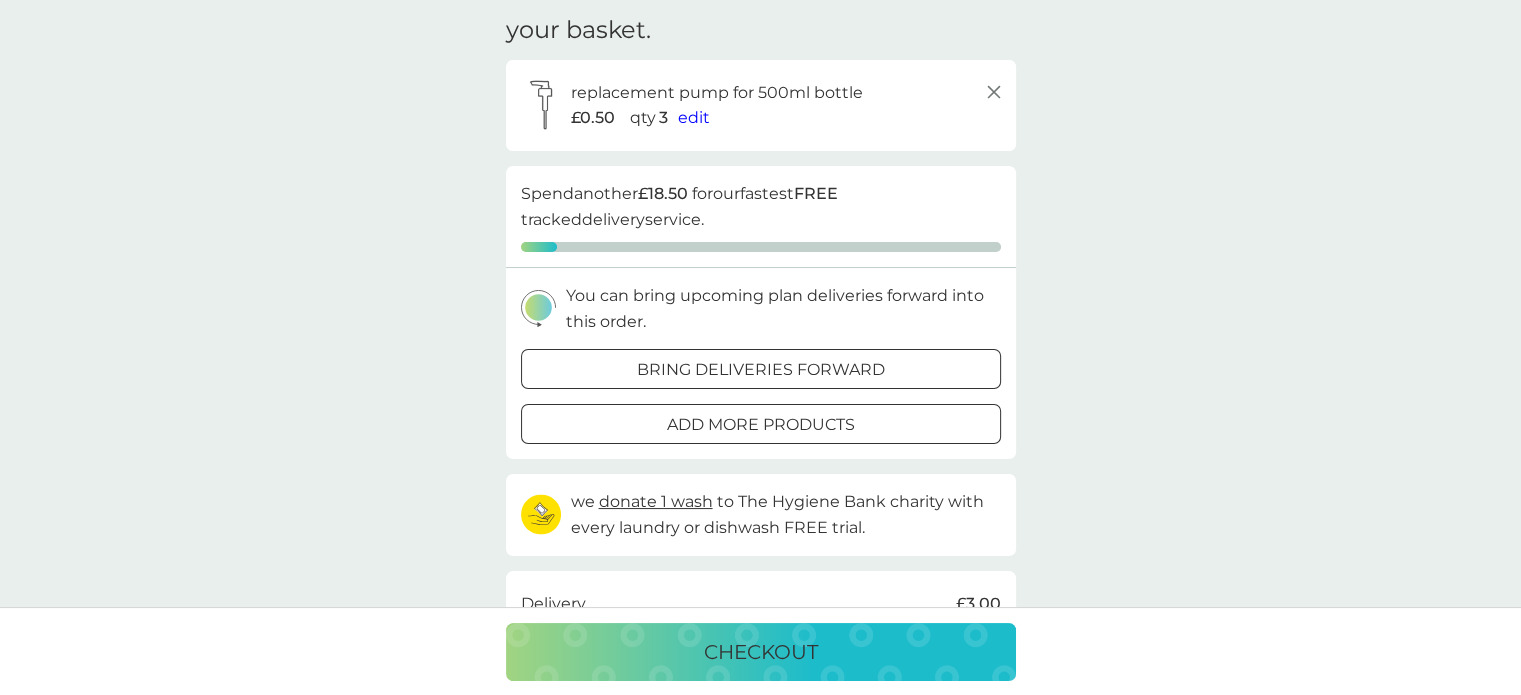 scroll, scrollTop: 0, scrollLeft: 0, axis: both 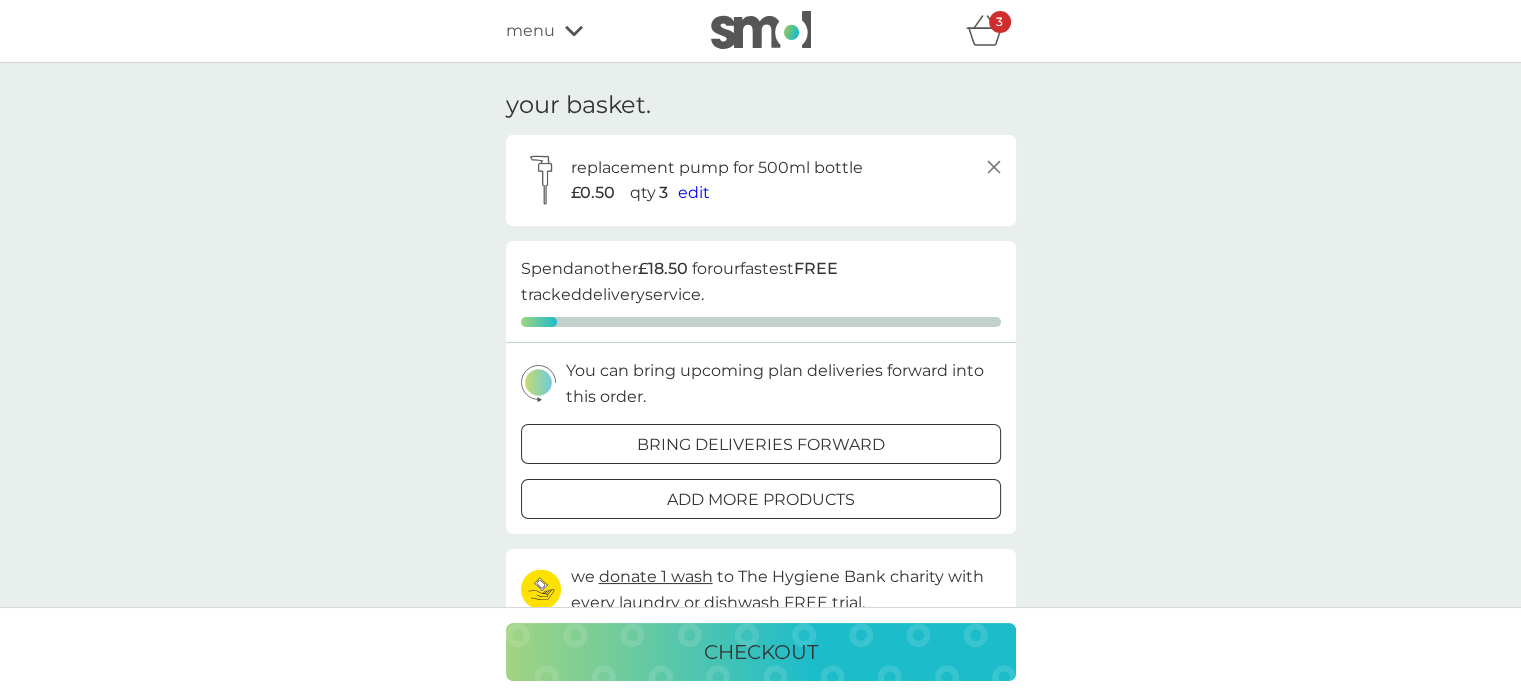 click on "edit" at bounding box center (694, 192) 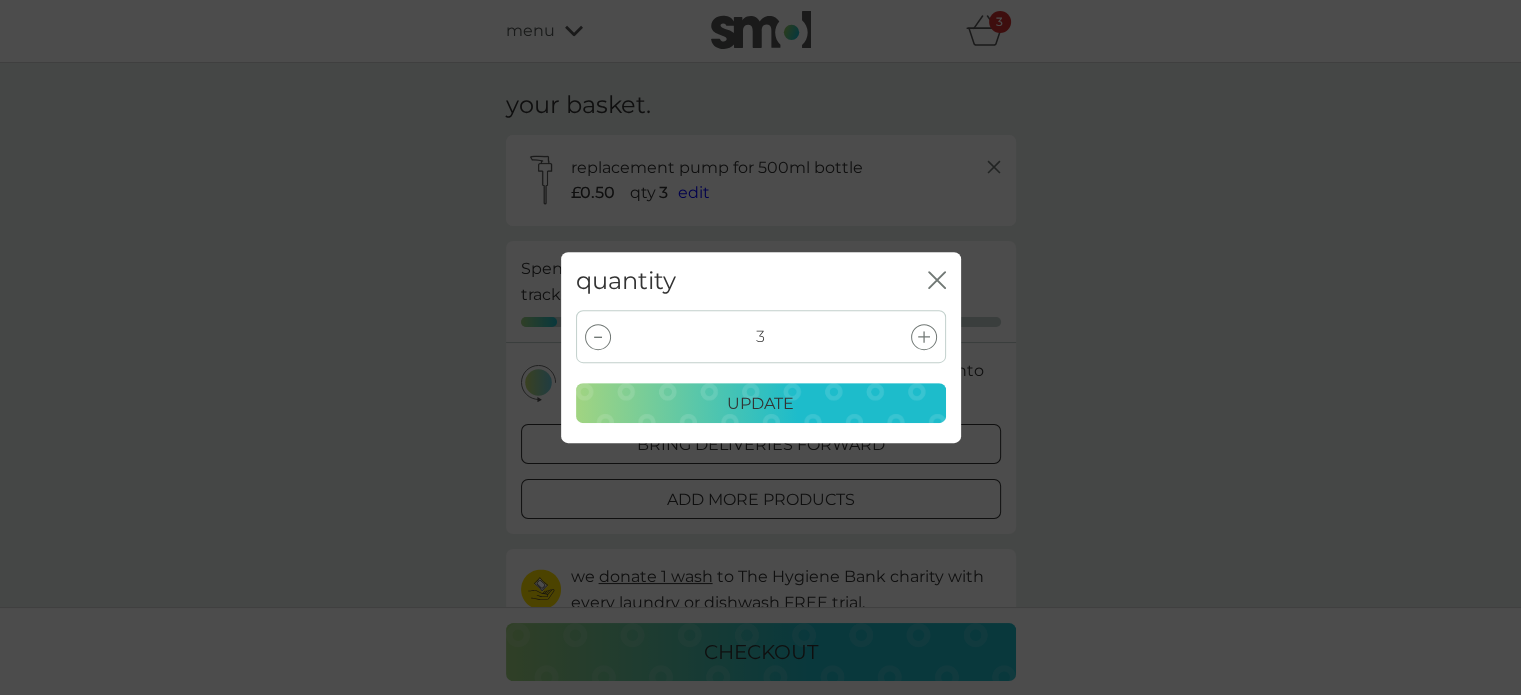 click 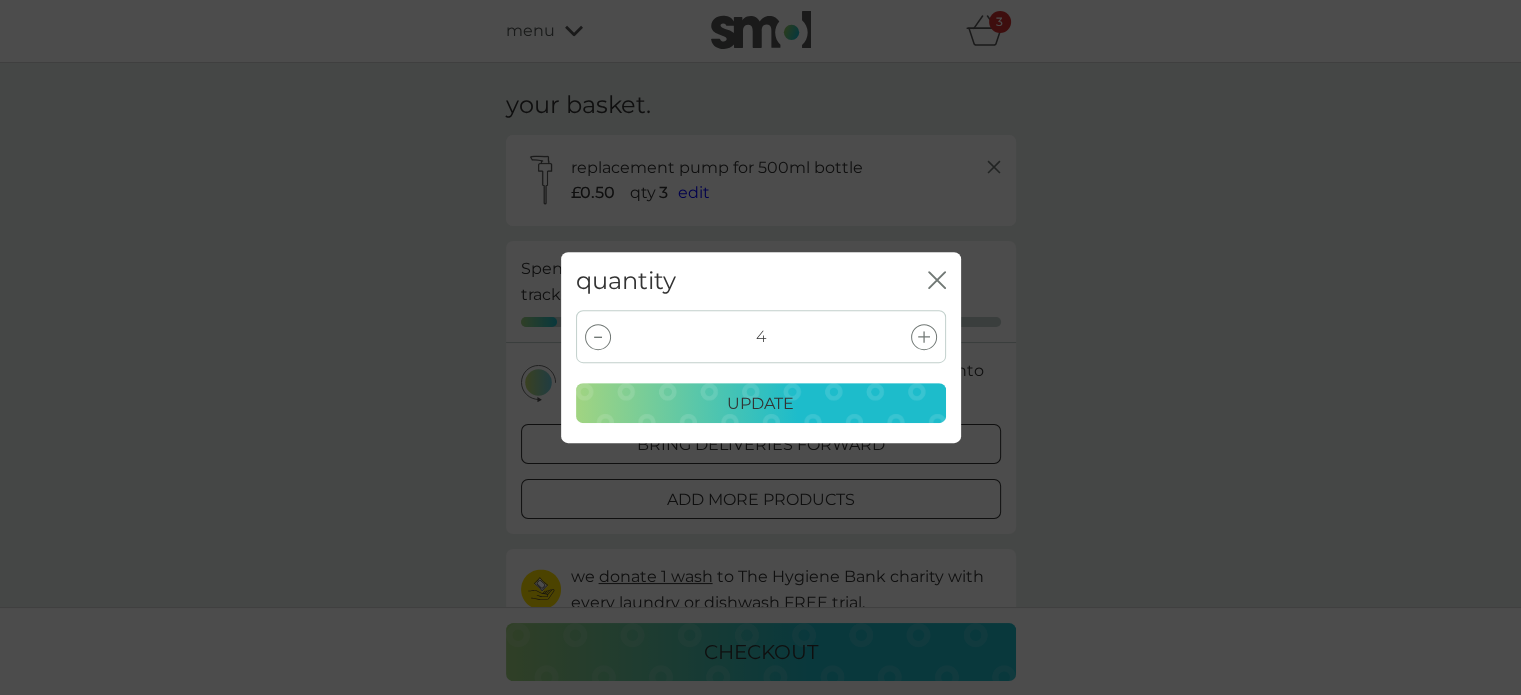 click on "update" at bounding box center [761, 404] 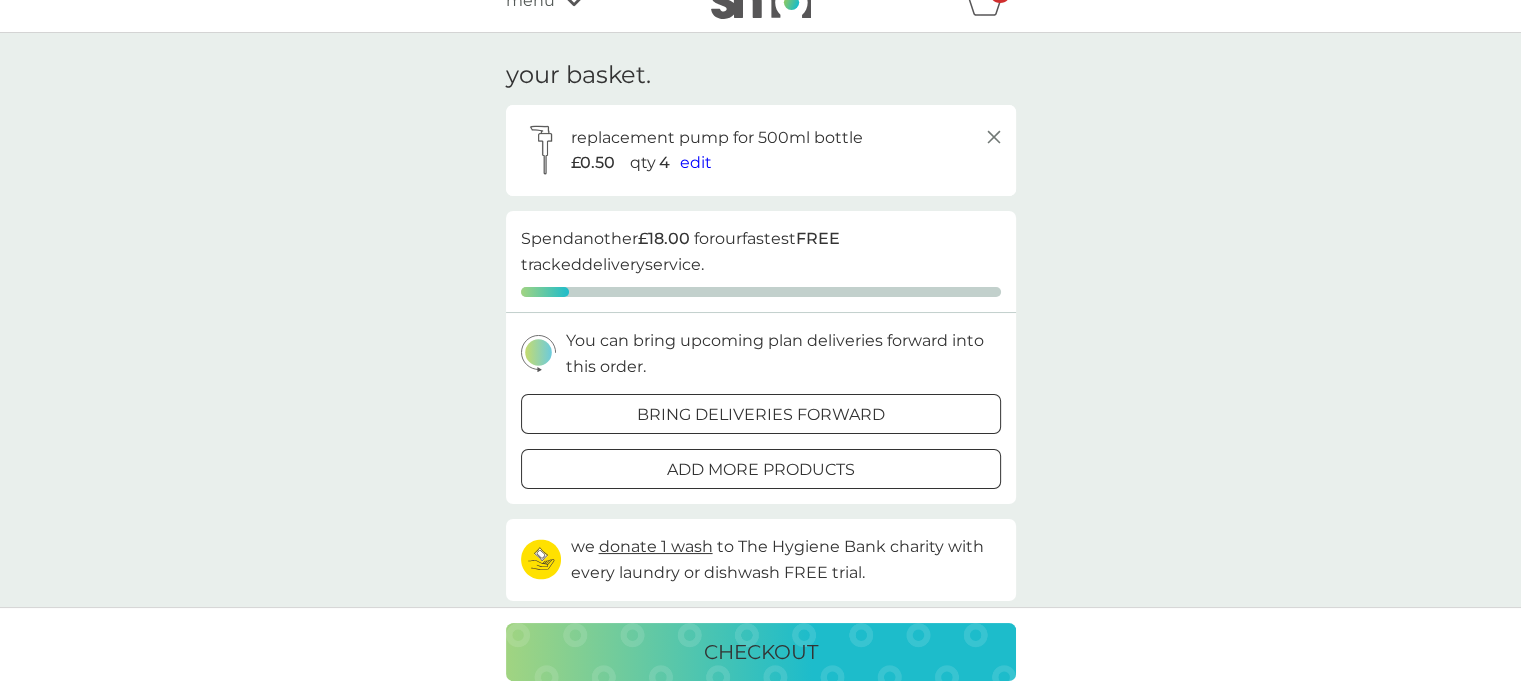 scroll, scrollTop: 0, scrollLeft: 0, axis: both 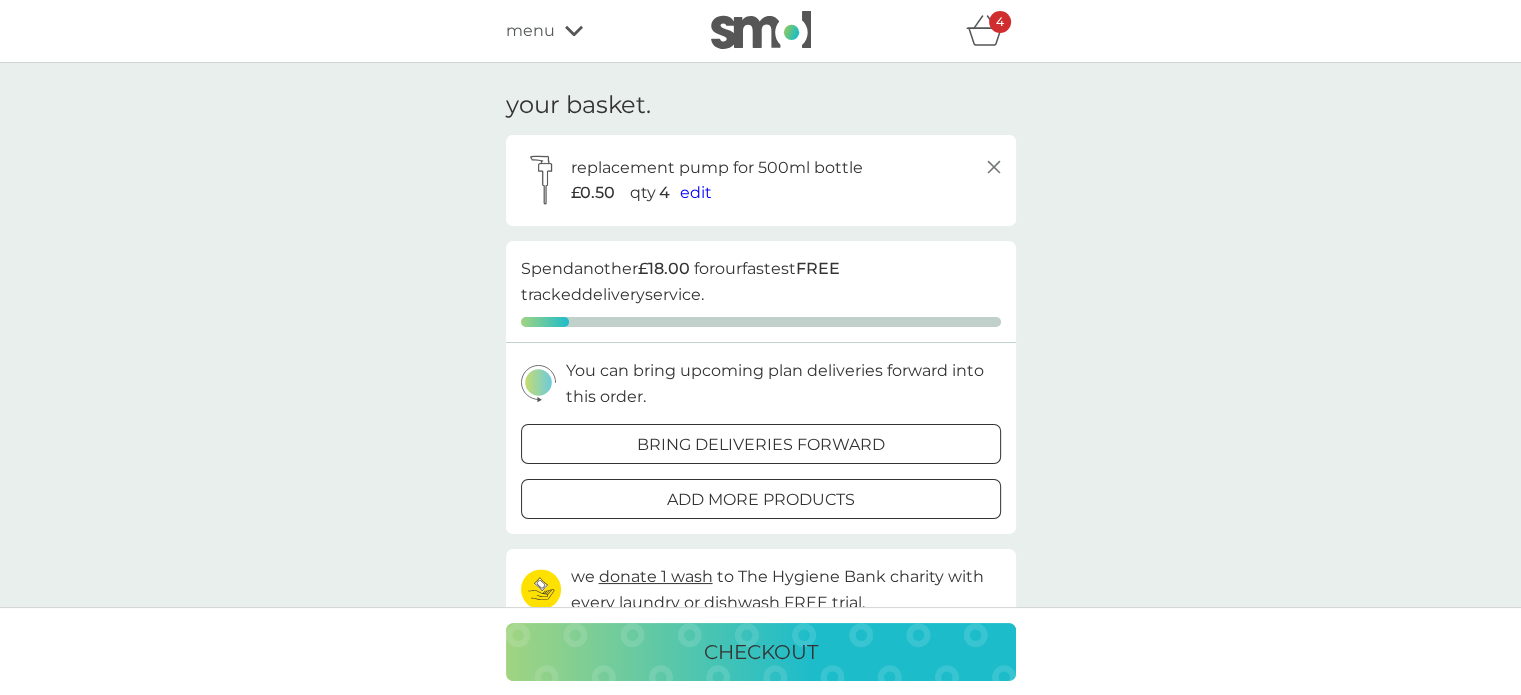 click on "edit" at bounding box center [696, 192] 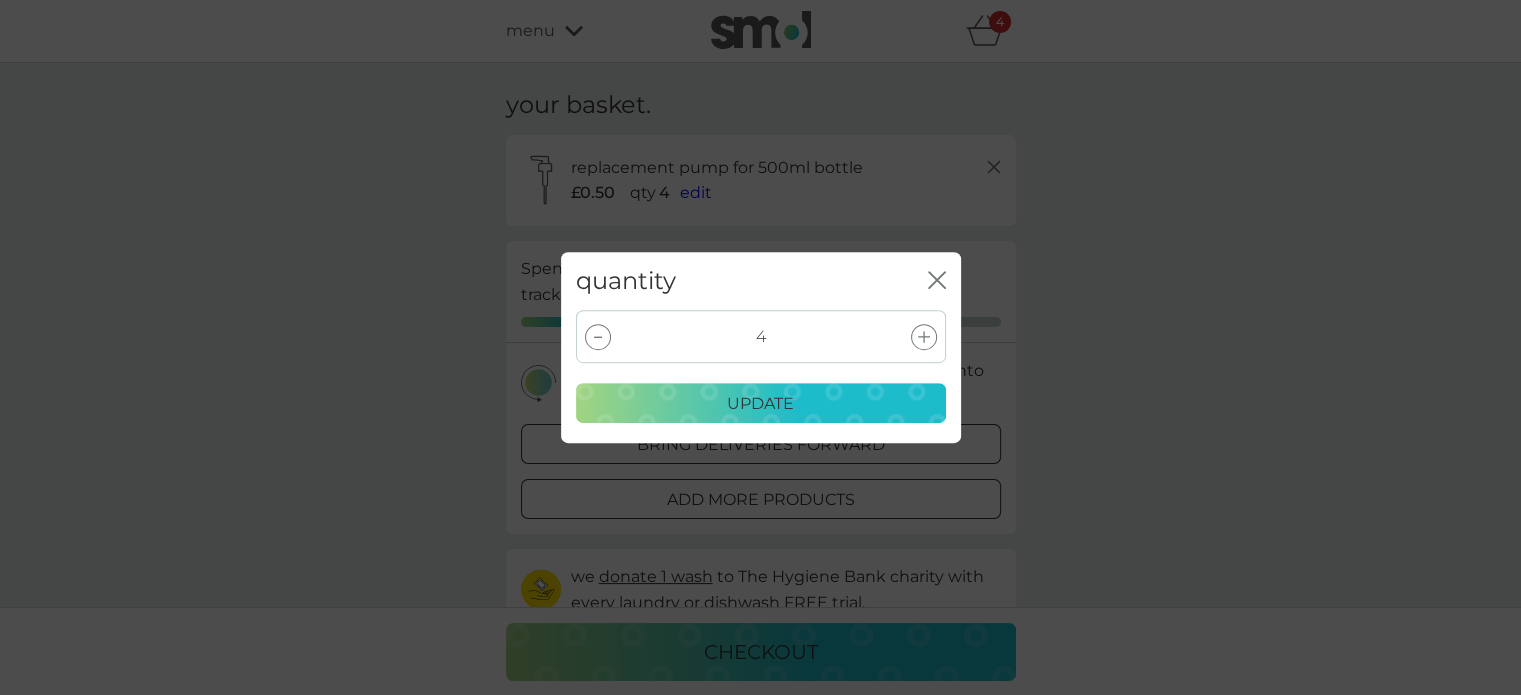 click 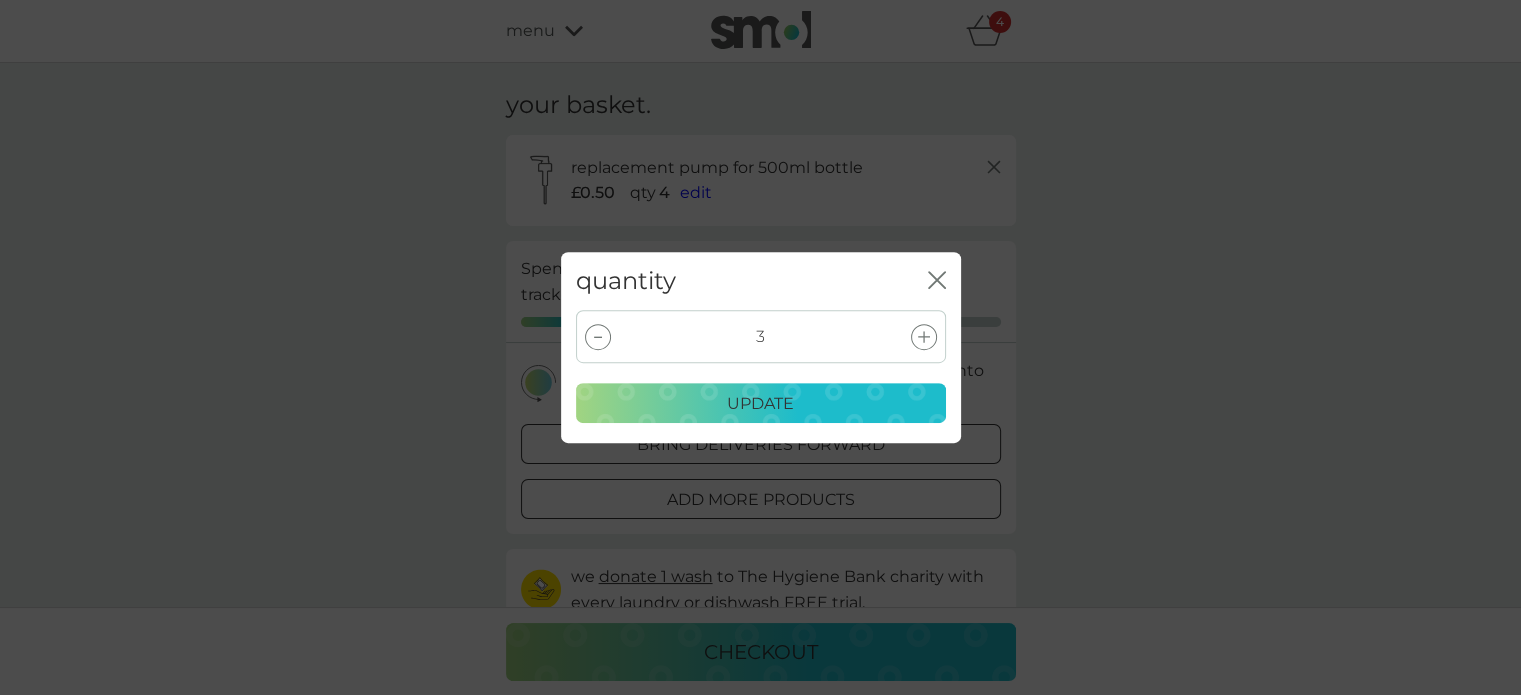 click 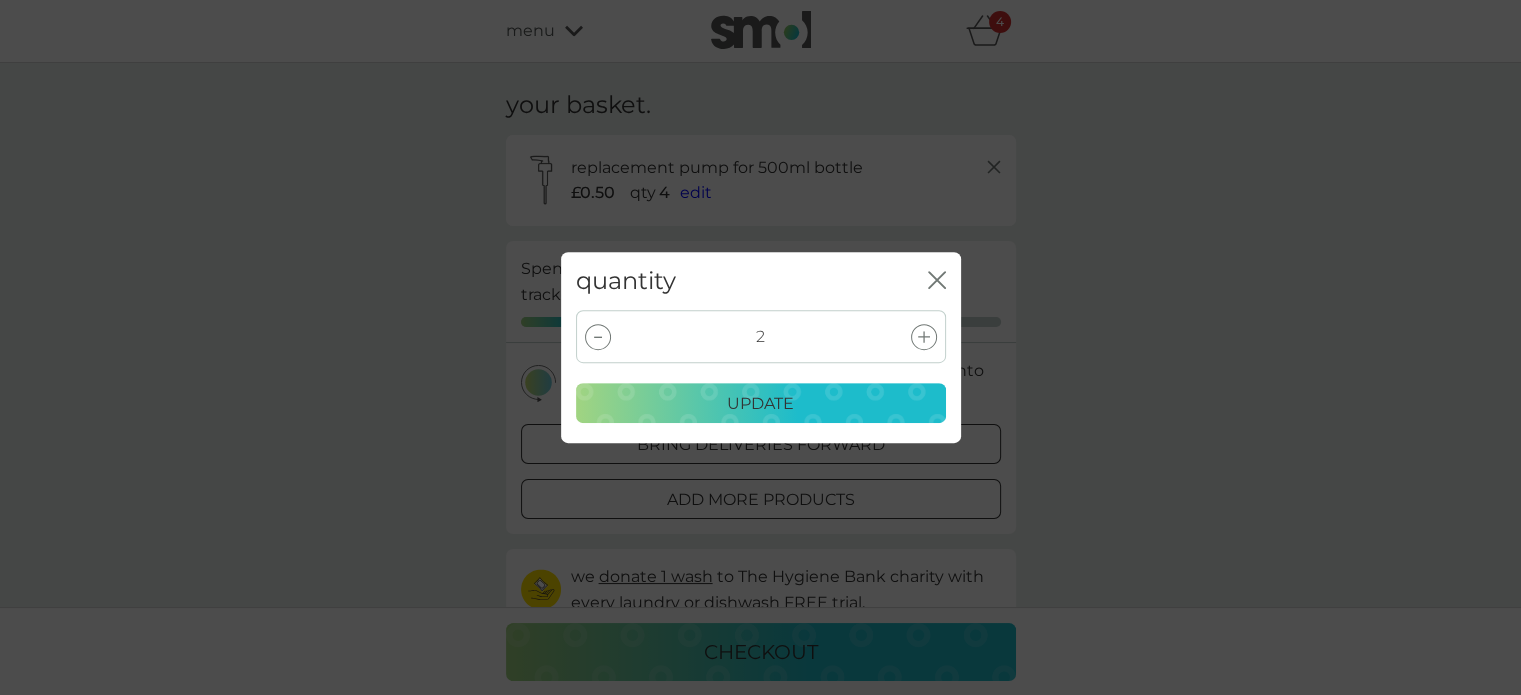 click 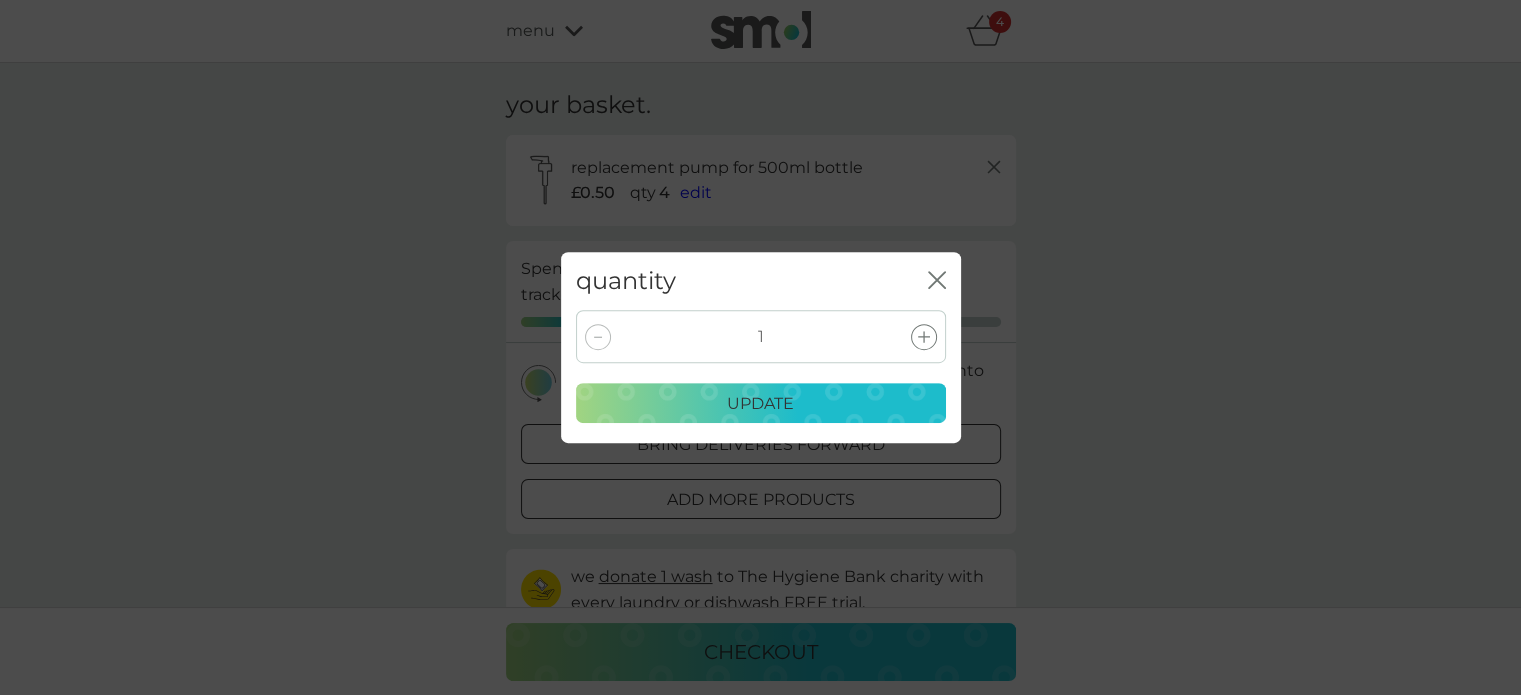 click on "update" at bounding box center (760, 404) 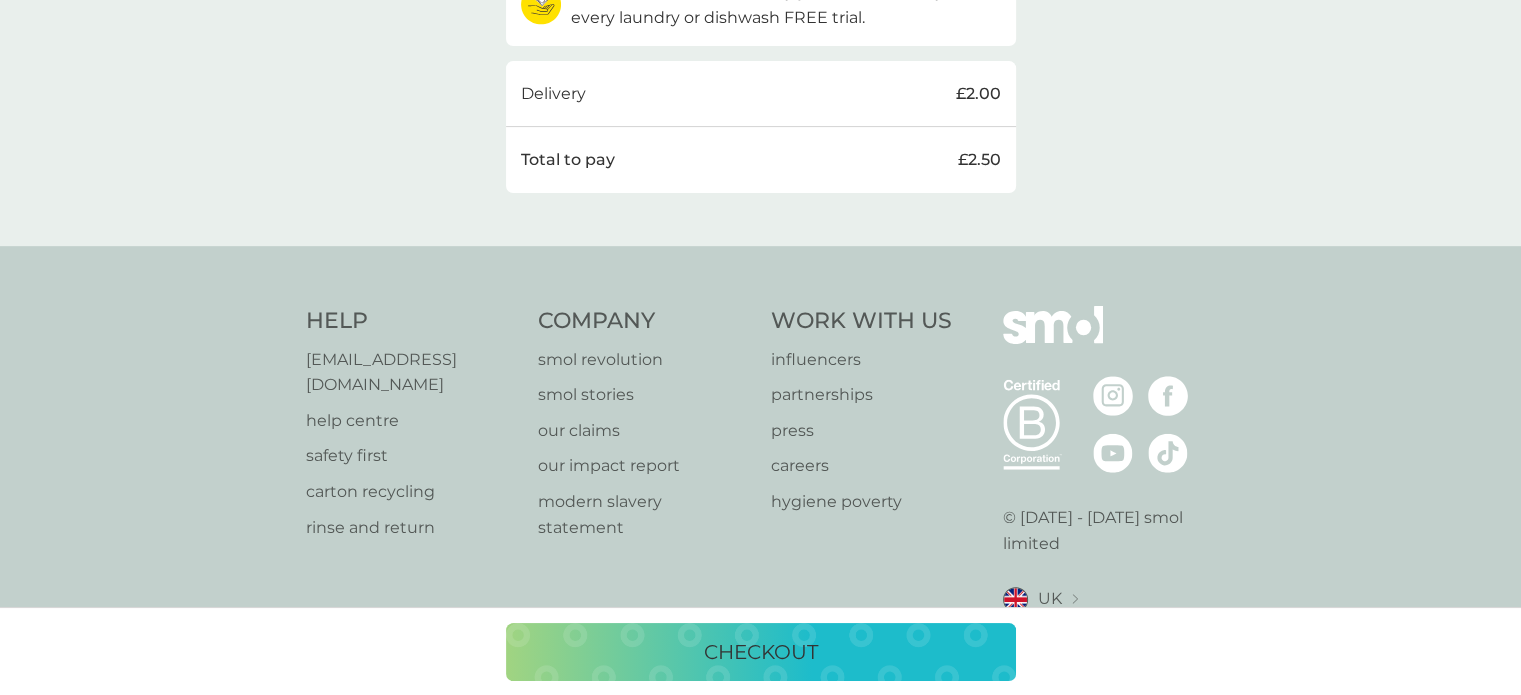 scroll, scrollTop: 584, scrollLeft: 0, axis: vertical 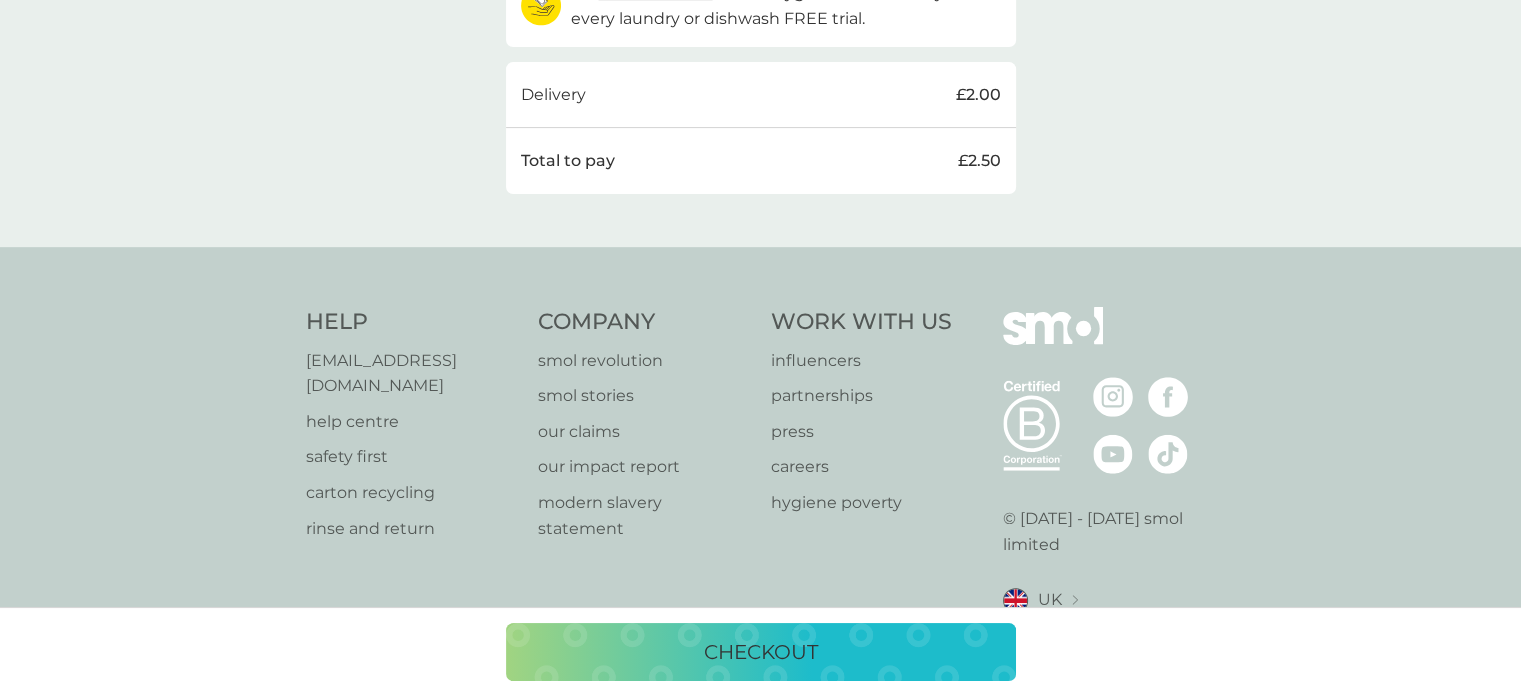 click on "checkout" at bounding box center (761, 652) 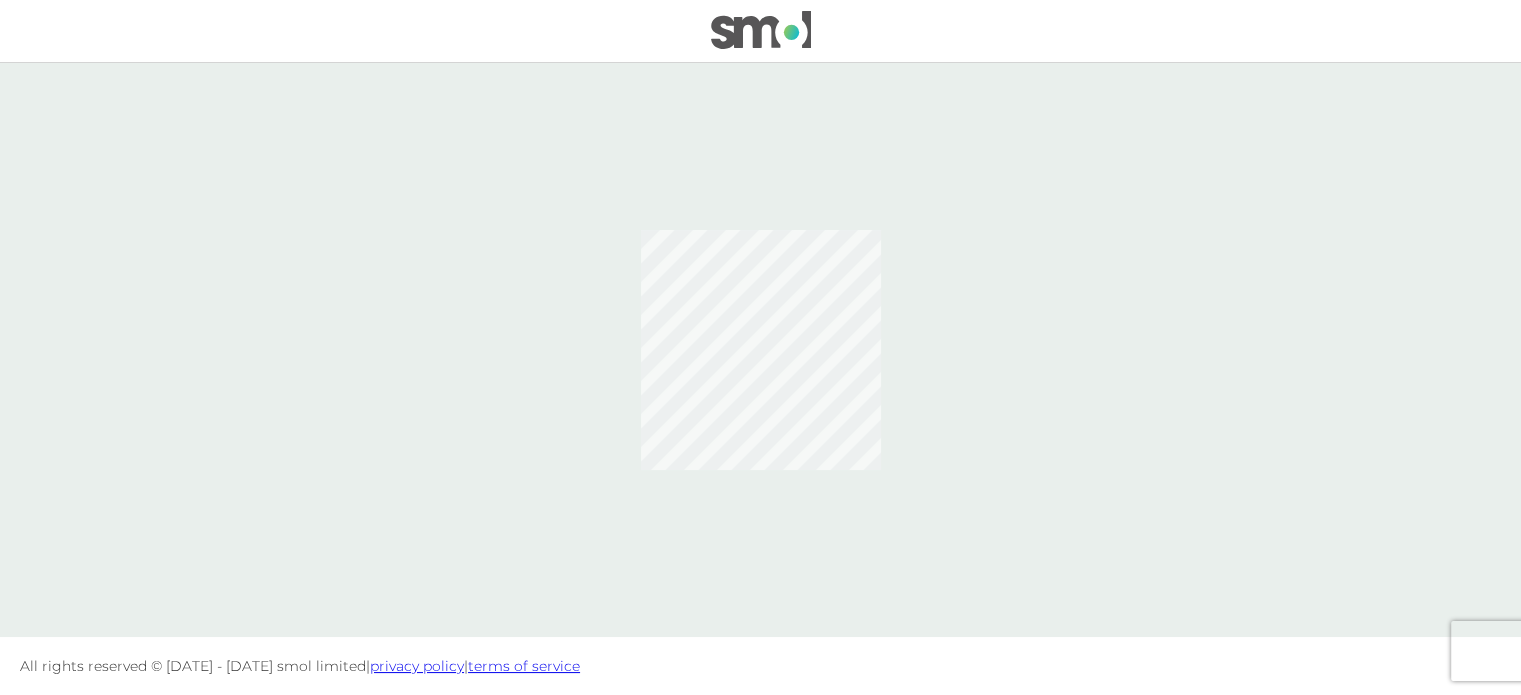 scroll, scrollTop: 0, scrollLeft: 0, axis: both 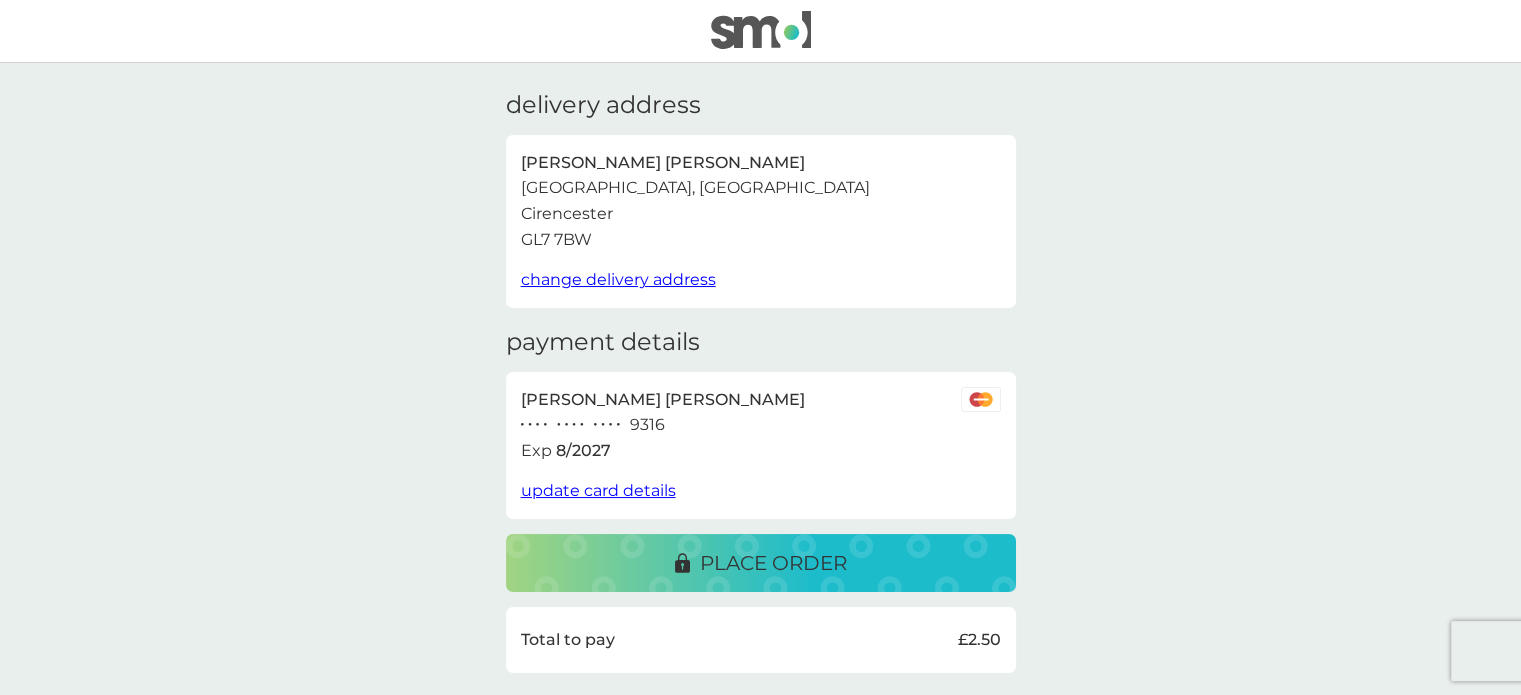 click on "place order" at bounding box center (773, 563) 